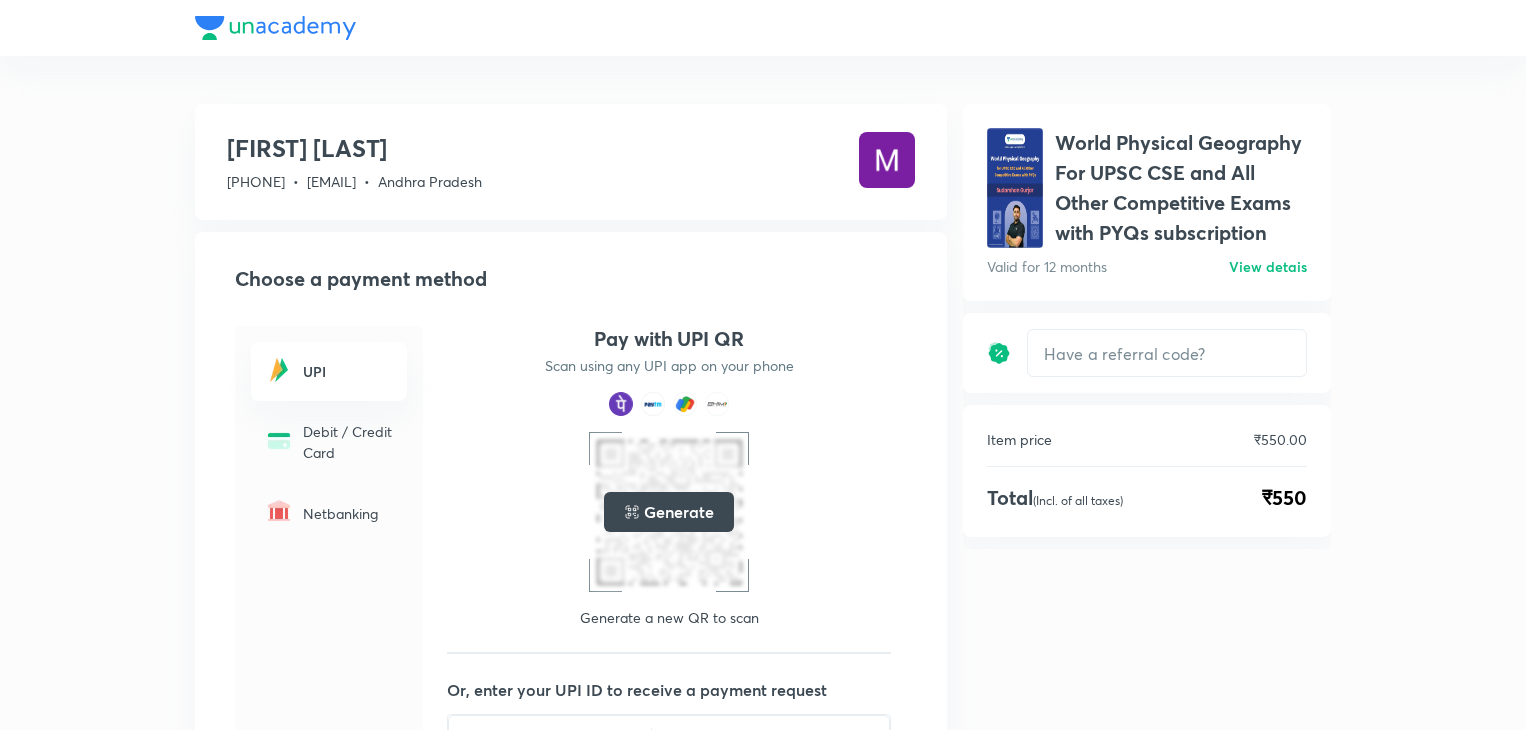 click at bounding box center [763, 28] 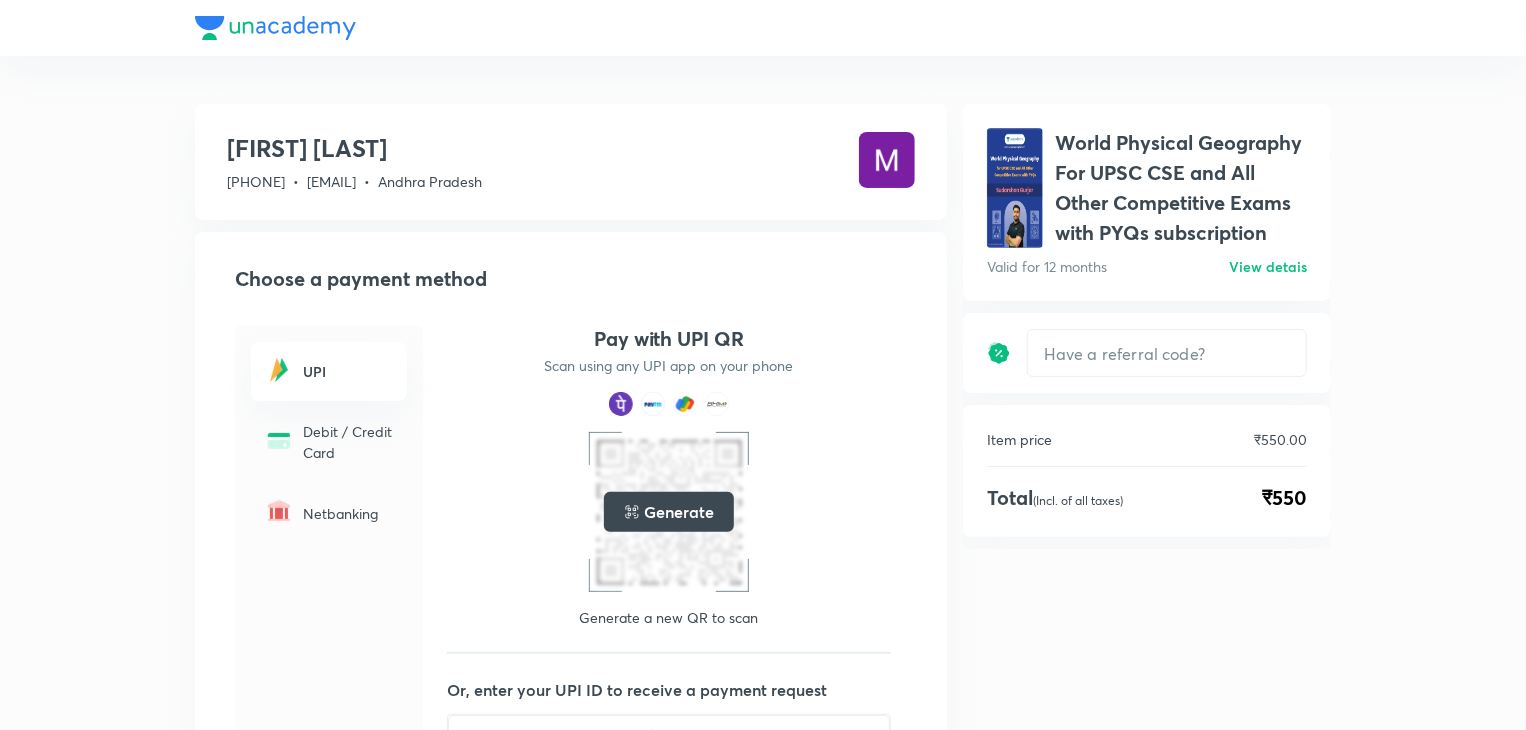 scroll, scrollTop: 0, scrollLeft: 0, axis: both 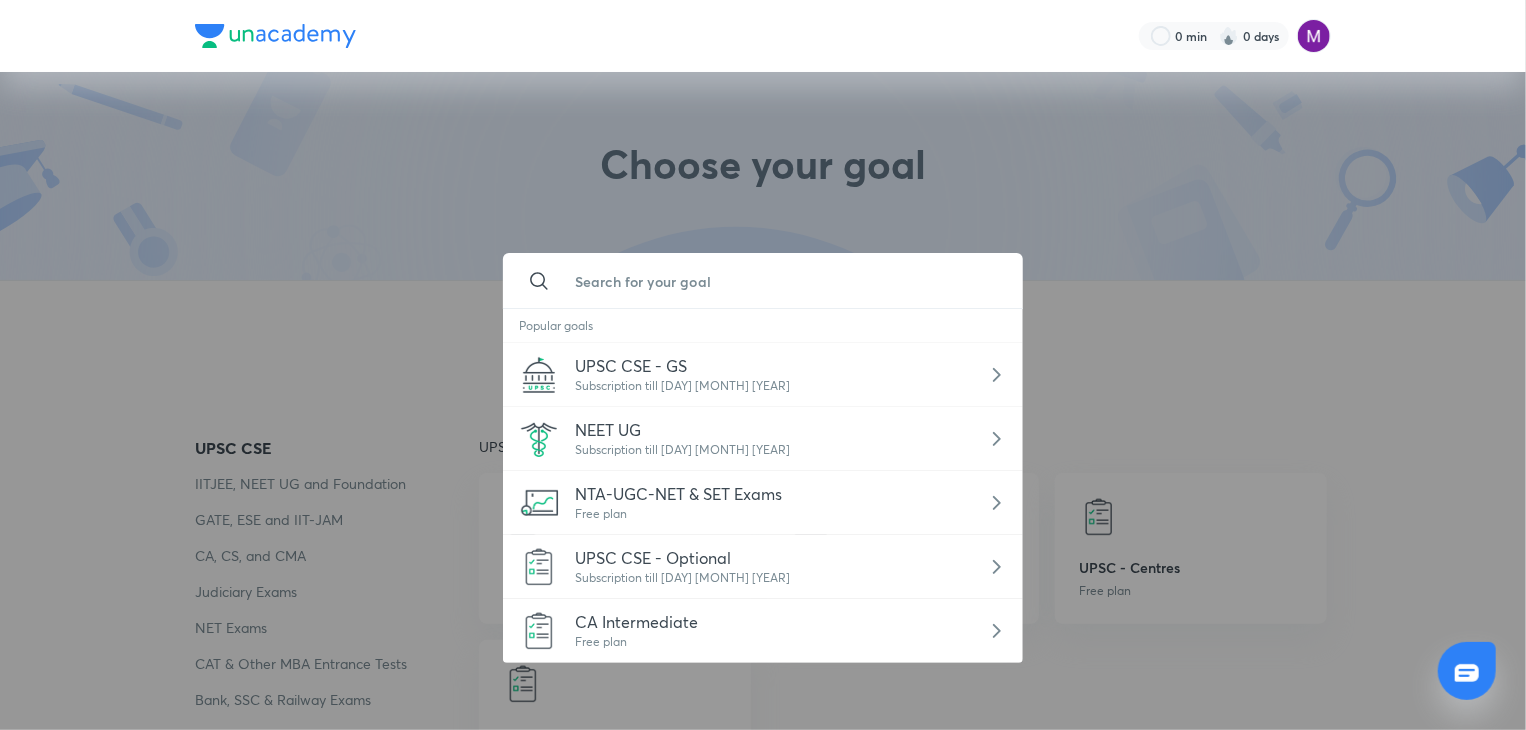 click at bounding box center (783, 281) 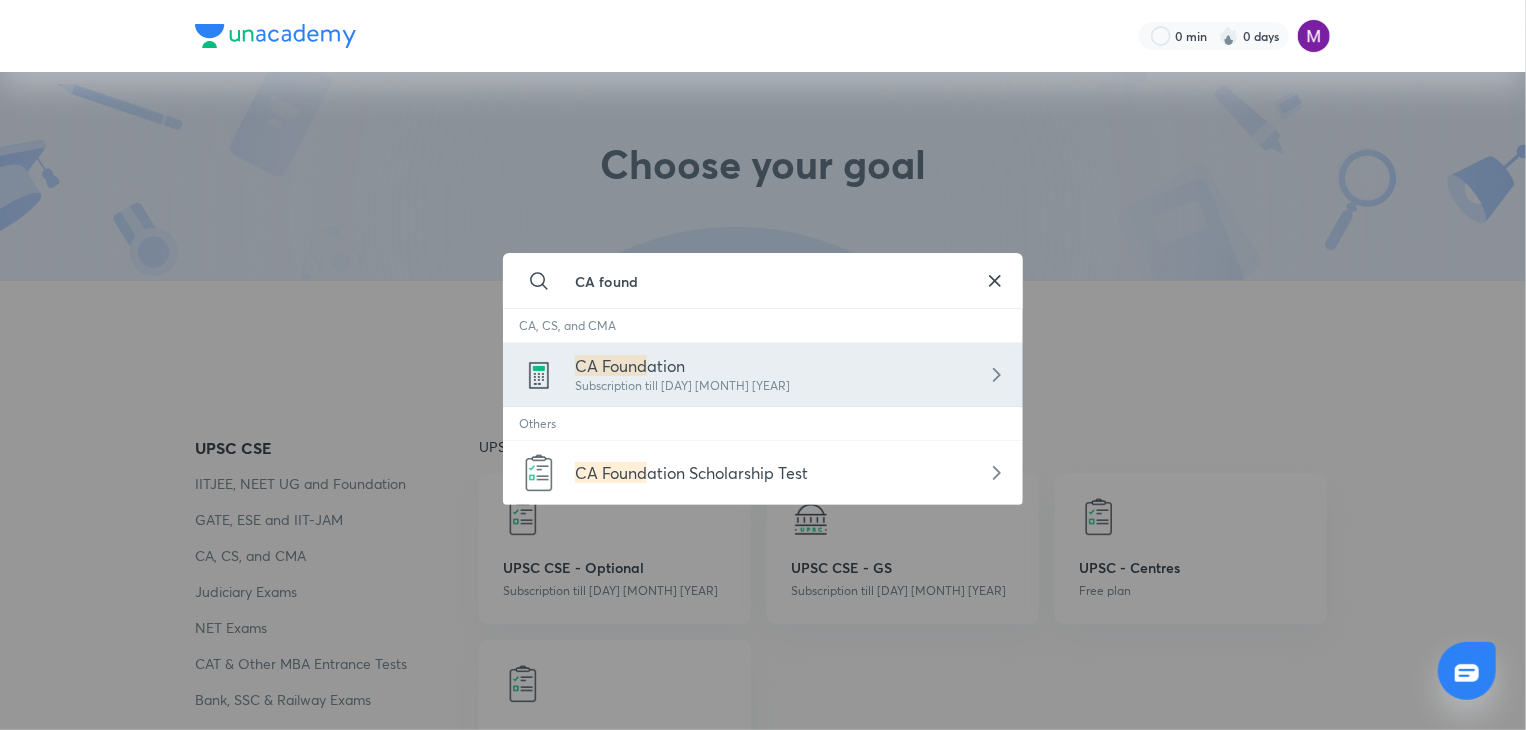 click on "Subscription till [DAY] [MONTH] [YEAR]" at bounding box center (682, 386) 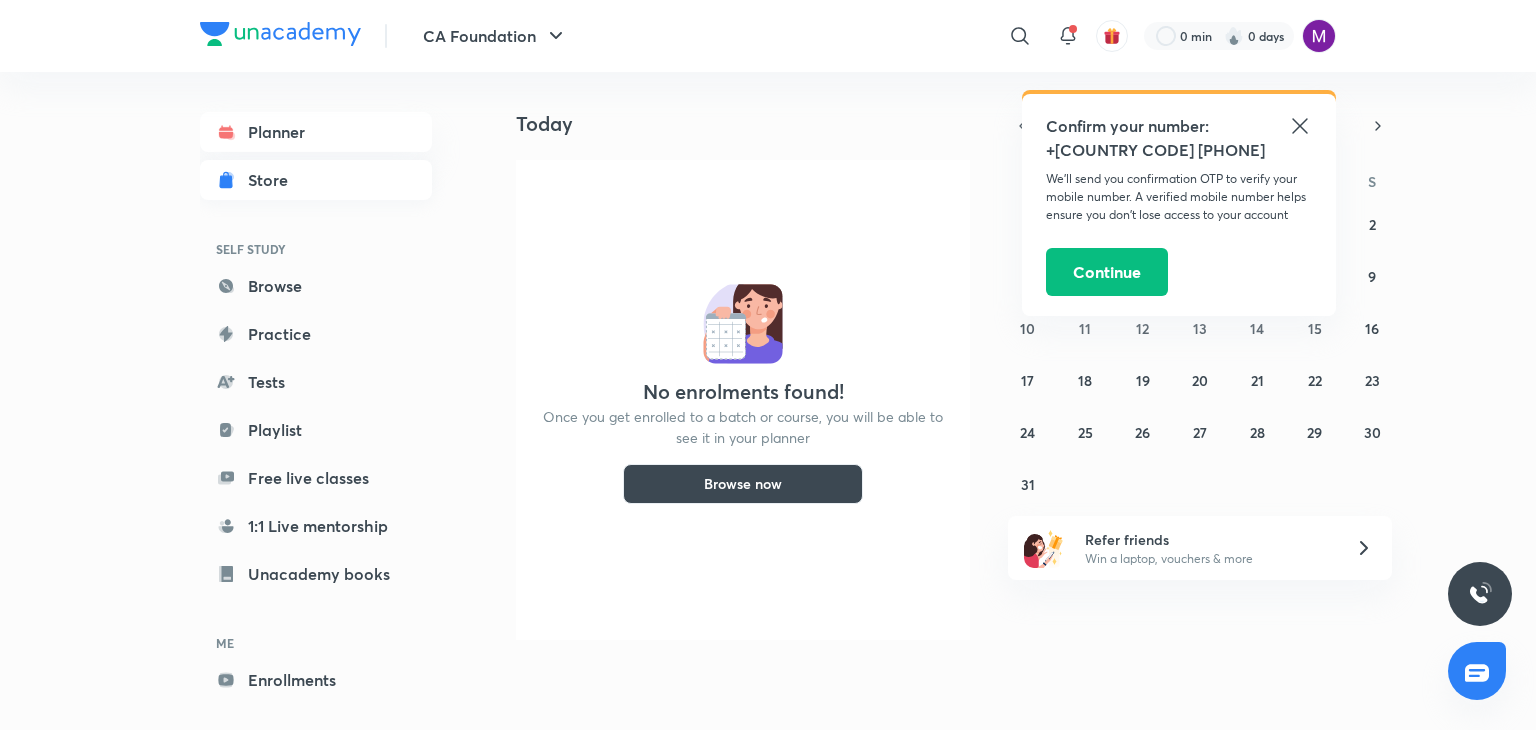 click on "Store" at bounding box center (316, 180) 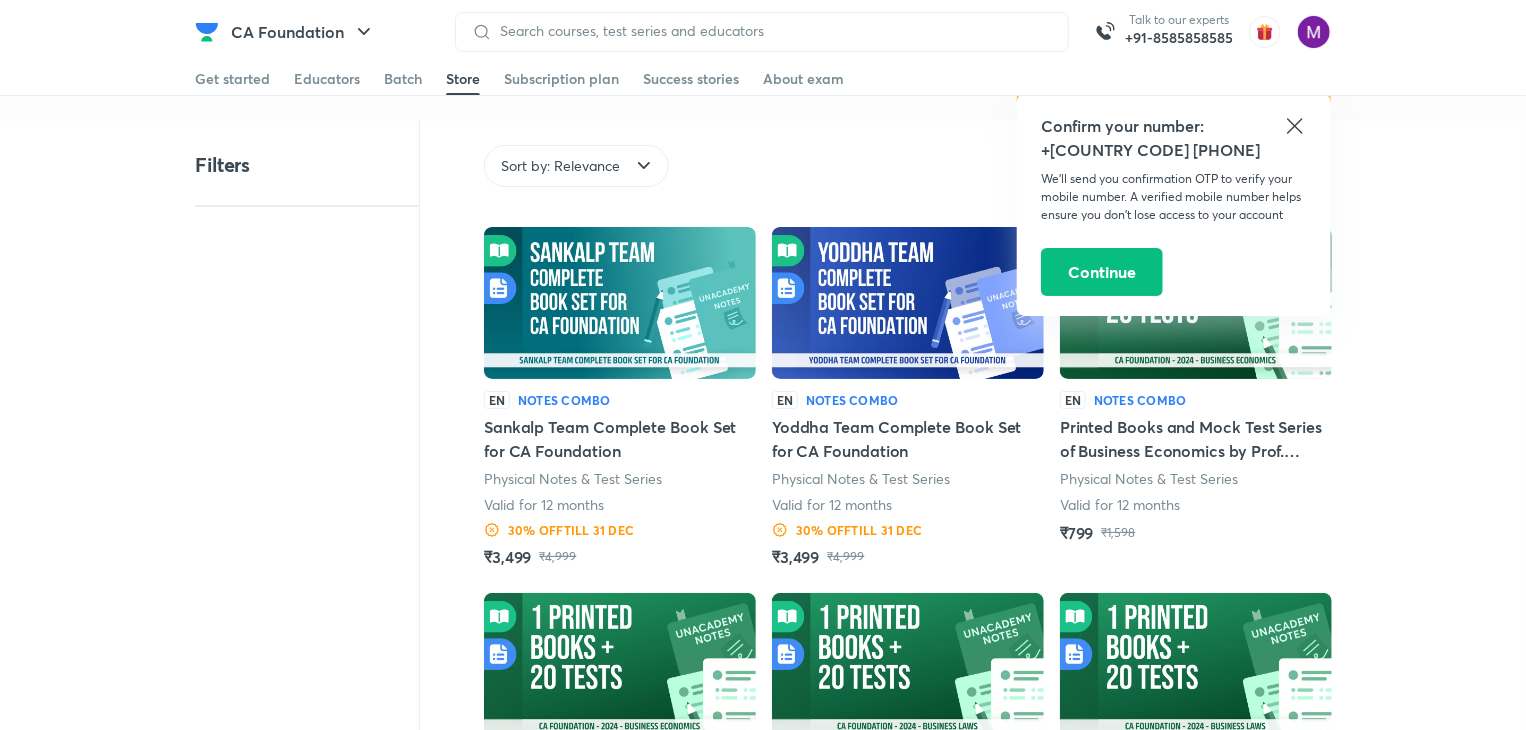click 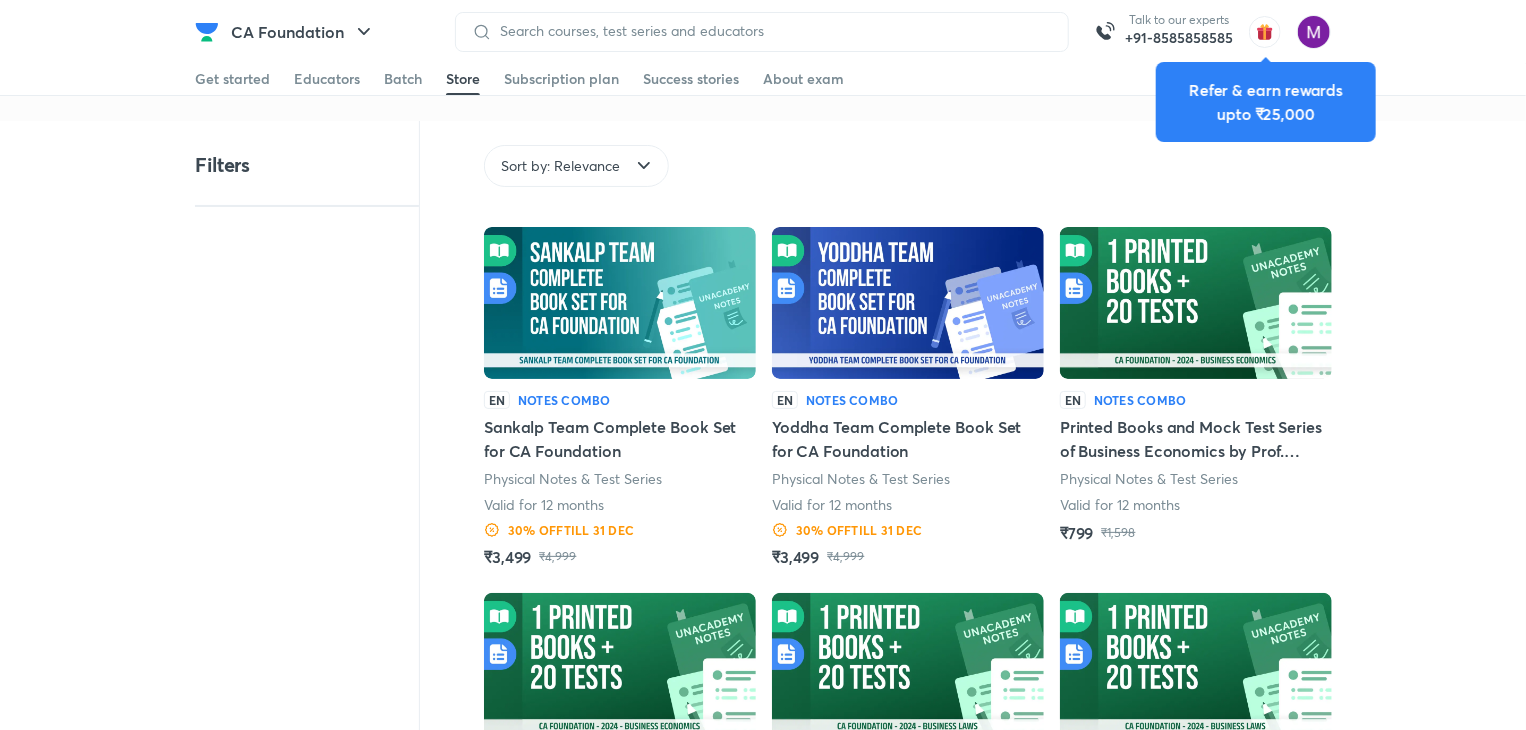 click on "Physical Notes & Test Series" at bounding box center [573, 479] 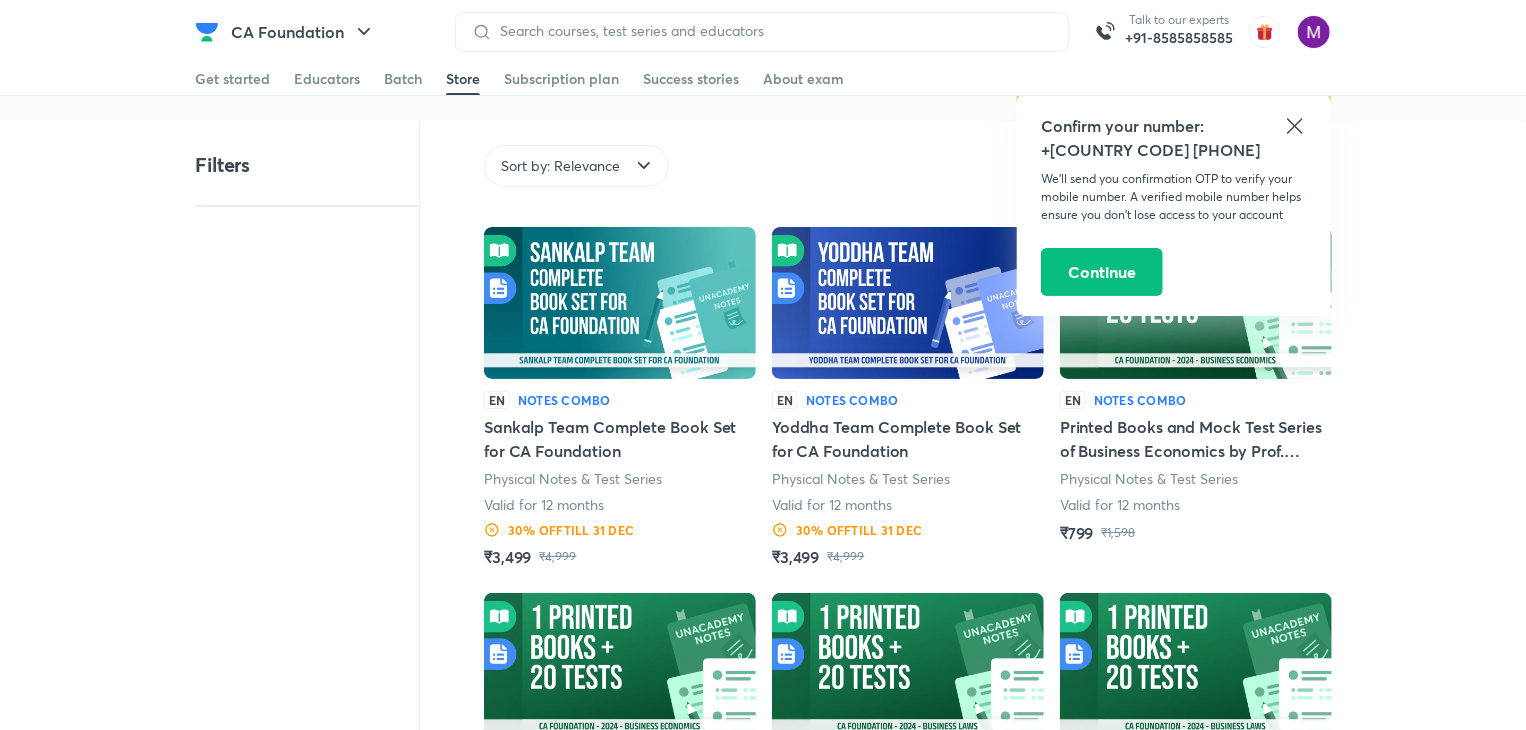 click 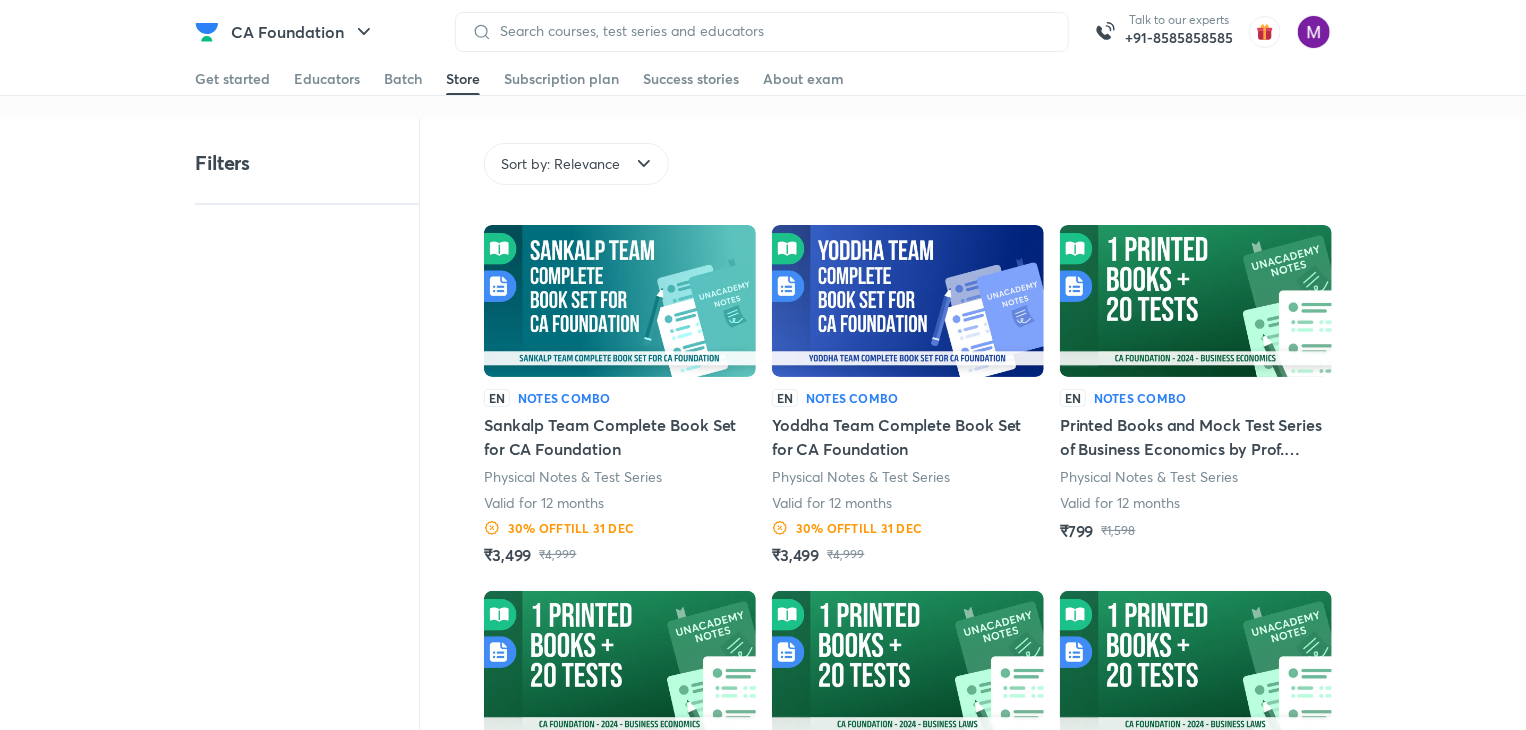 scroll, scrollTop: 0, scrollLeft: 0, axis: both 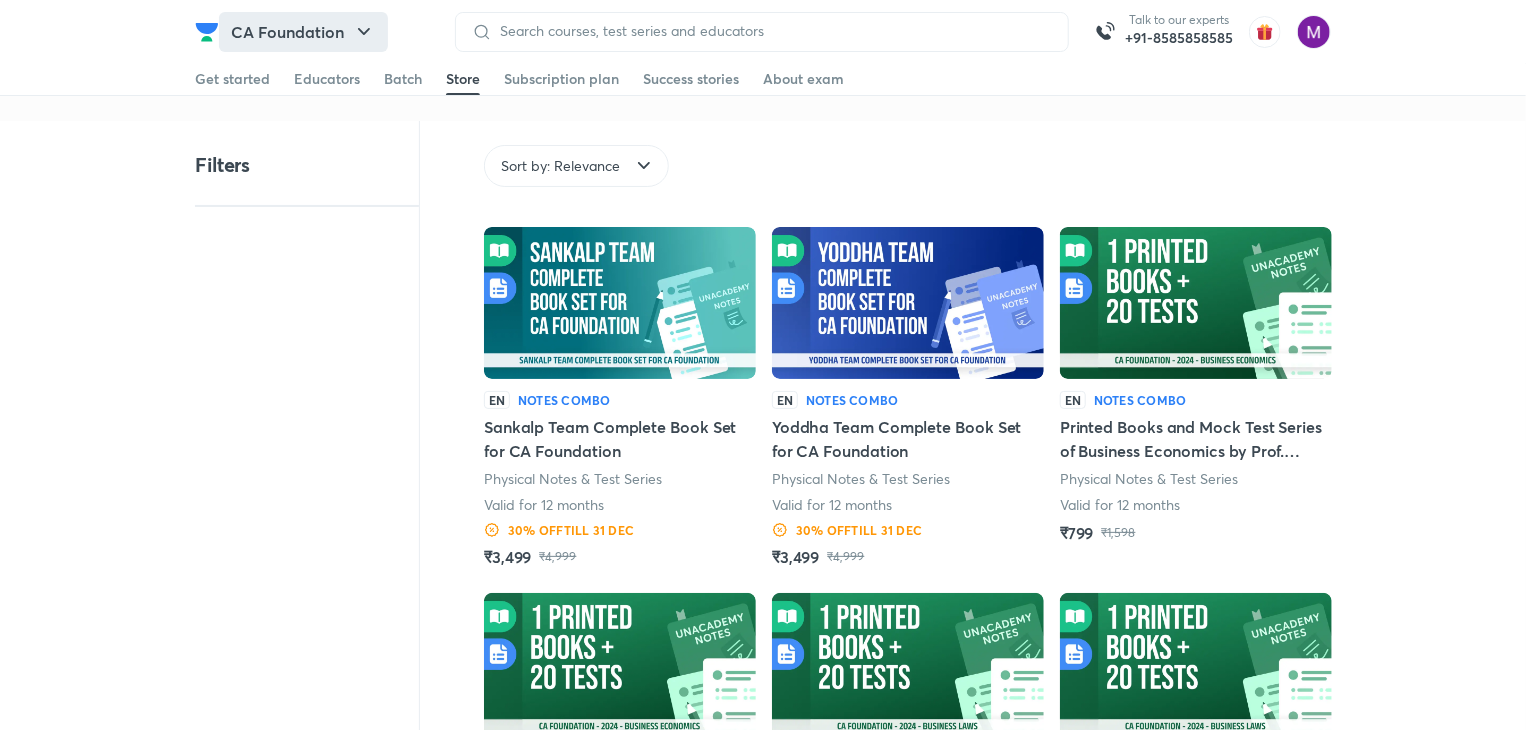 click 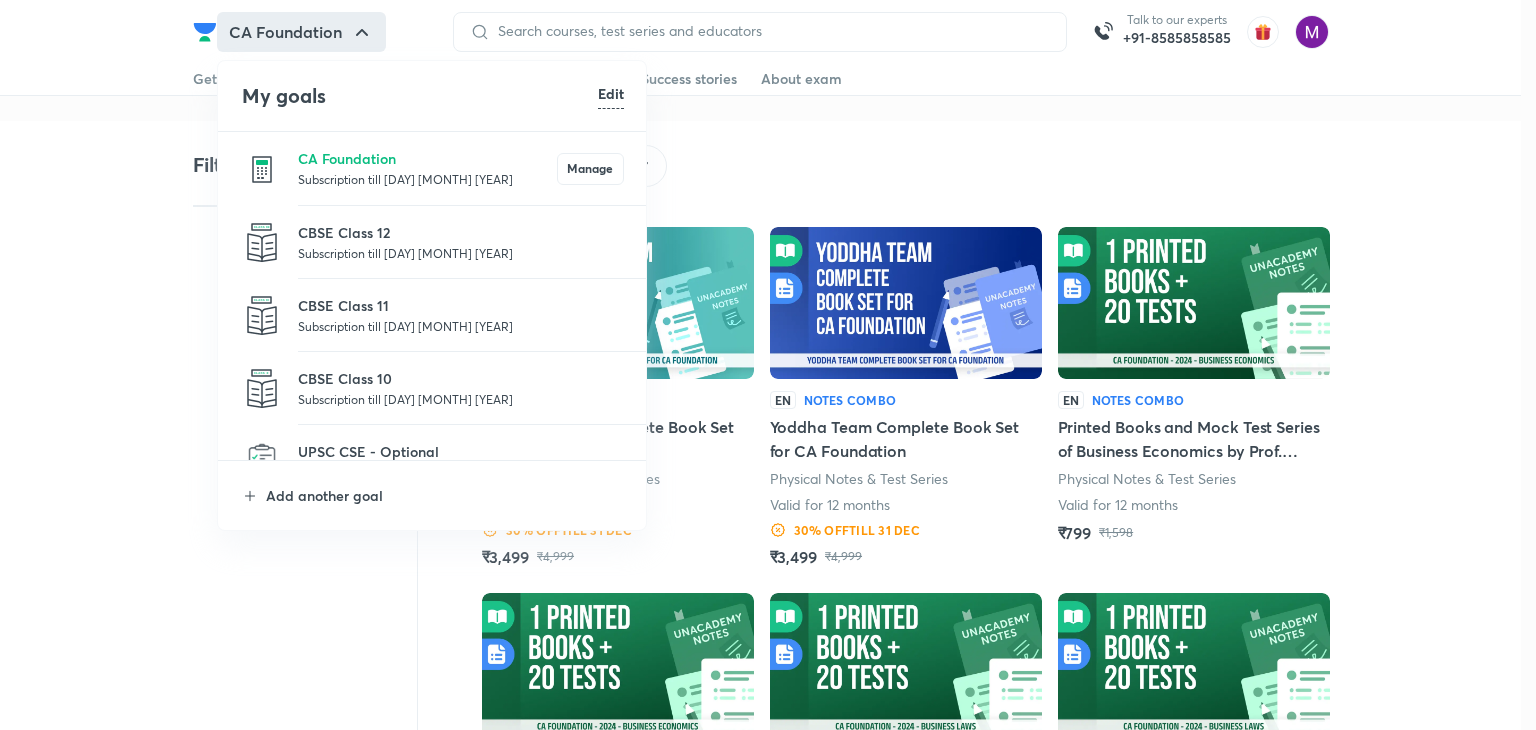 click on "Add another goal" at bounding box center (433, 495) 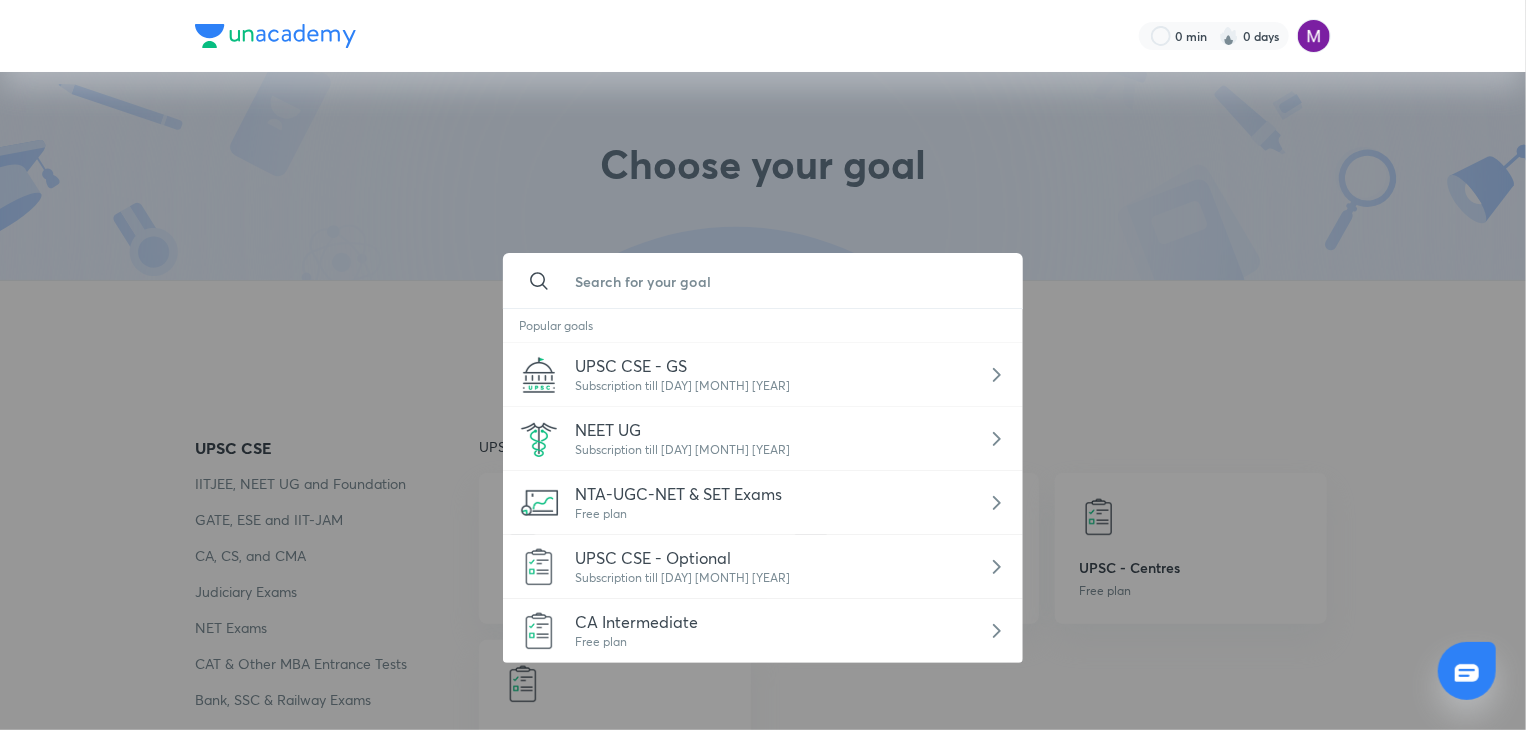 click at bounding box center (783, 281) 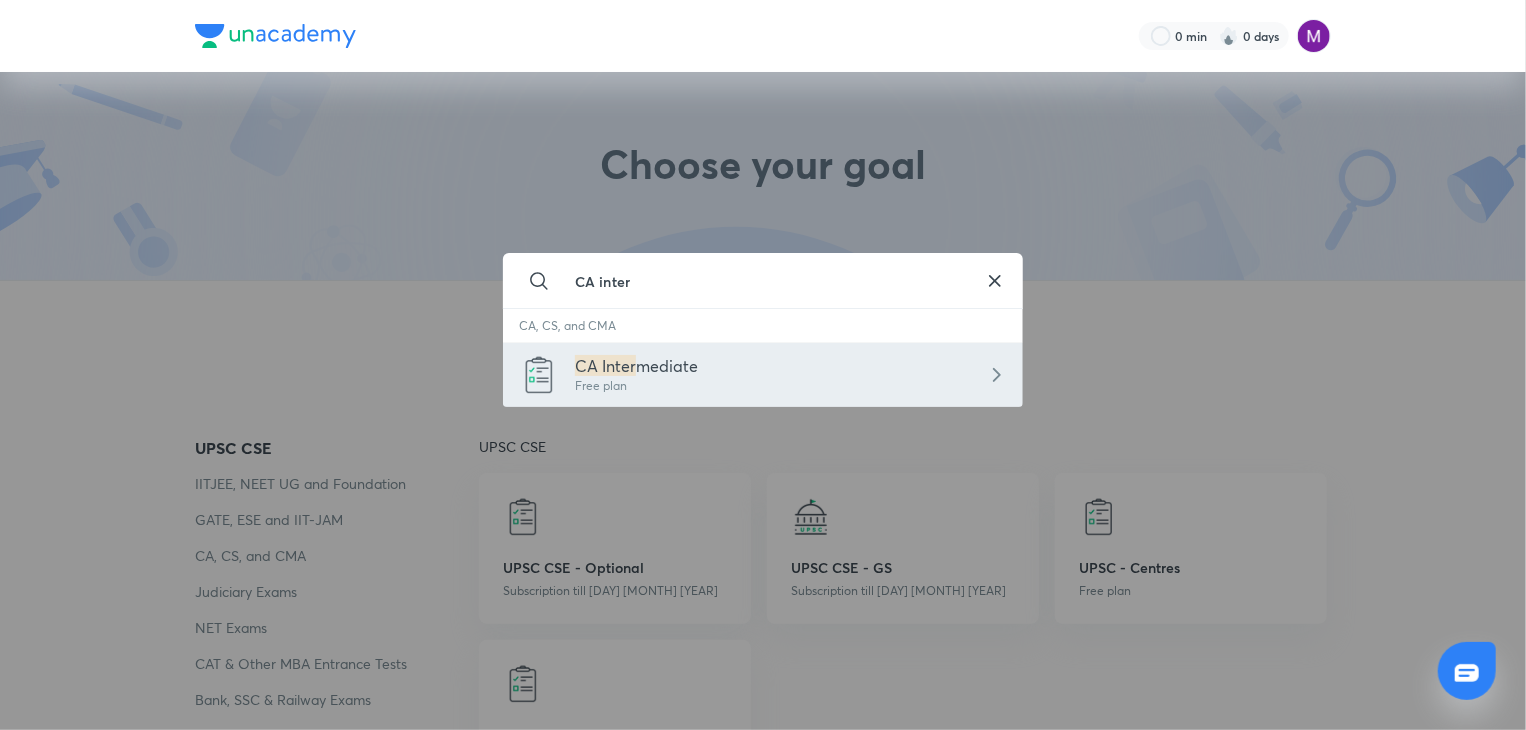 click on "mediate" at bounding box center (667, 365) 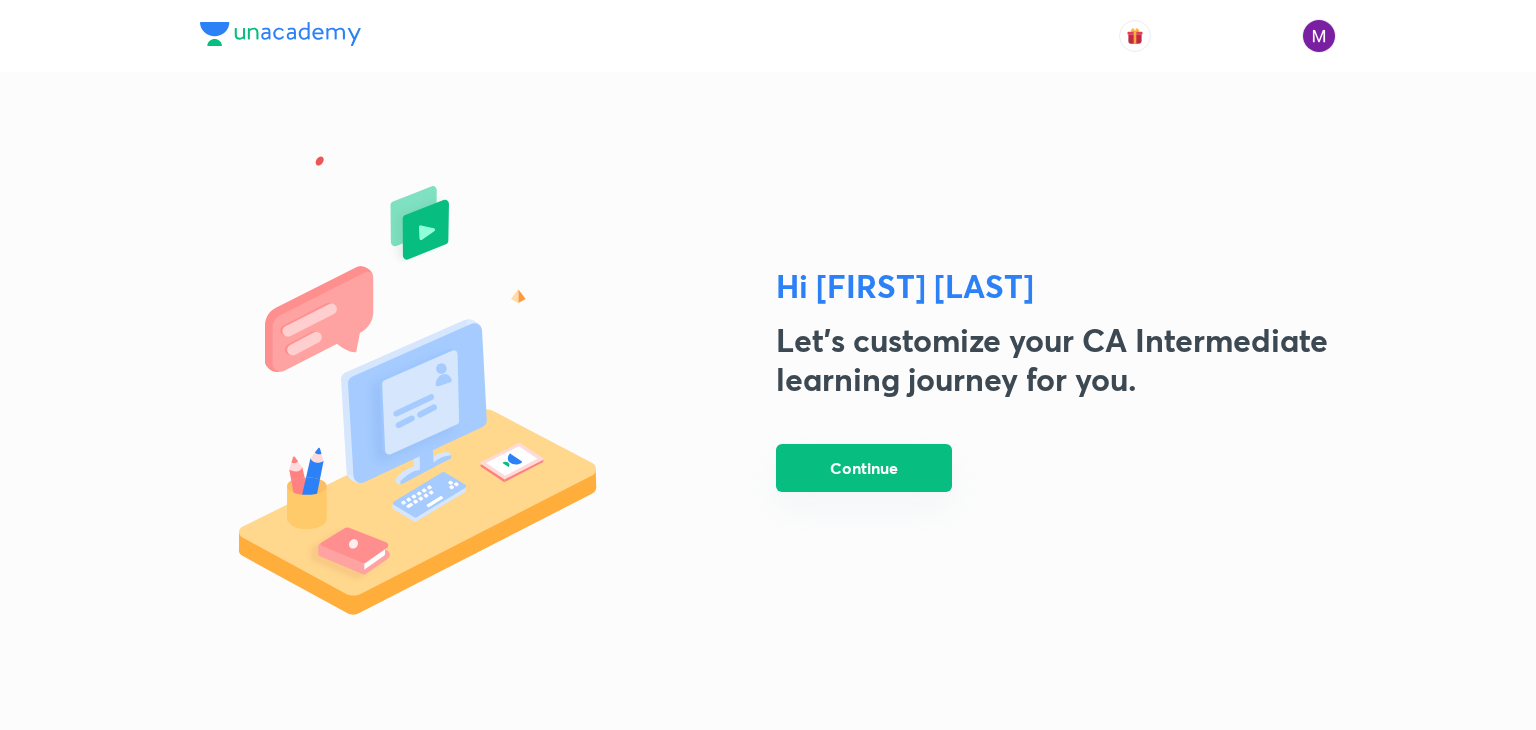 click on "Continue" at bounding box center [864, 468] 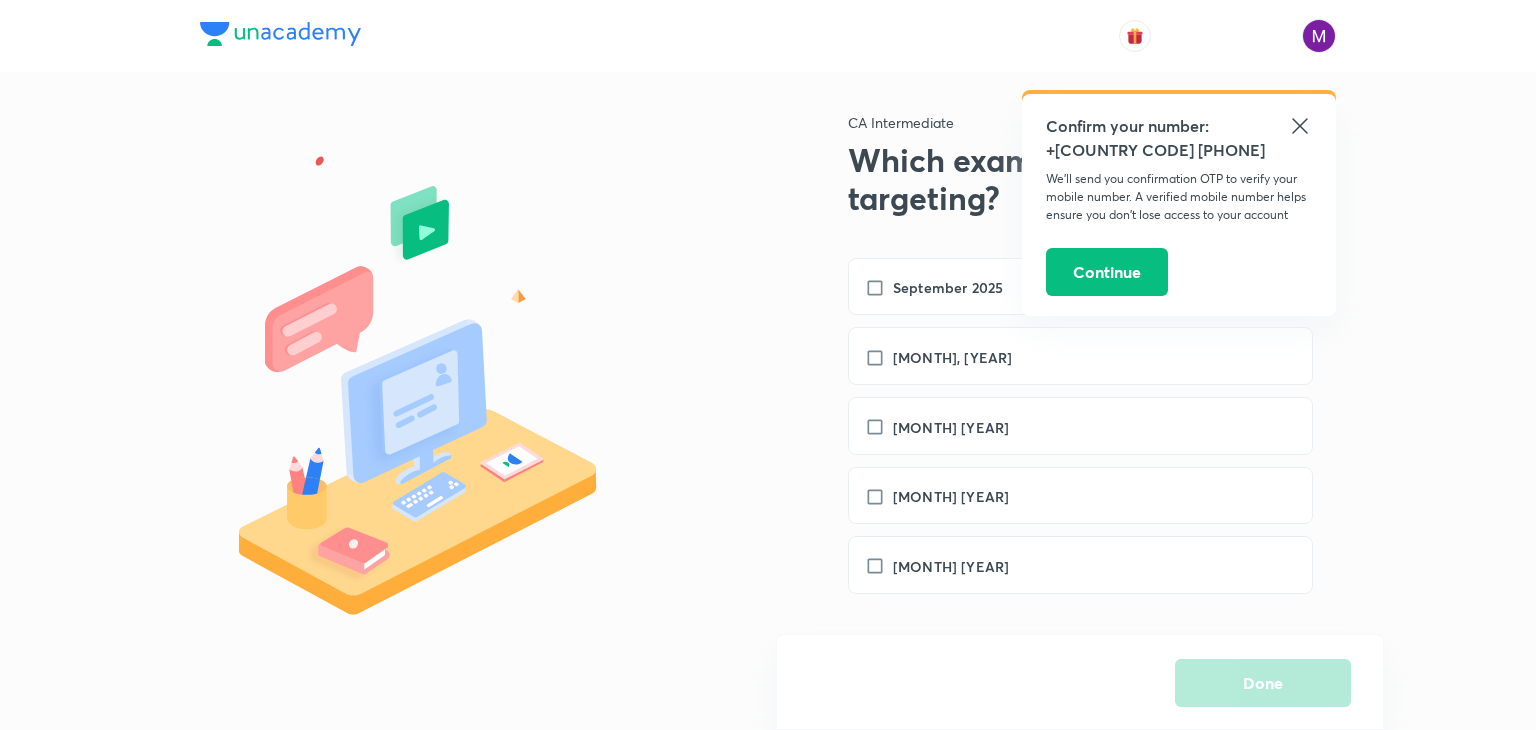 click 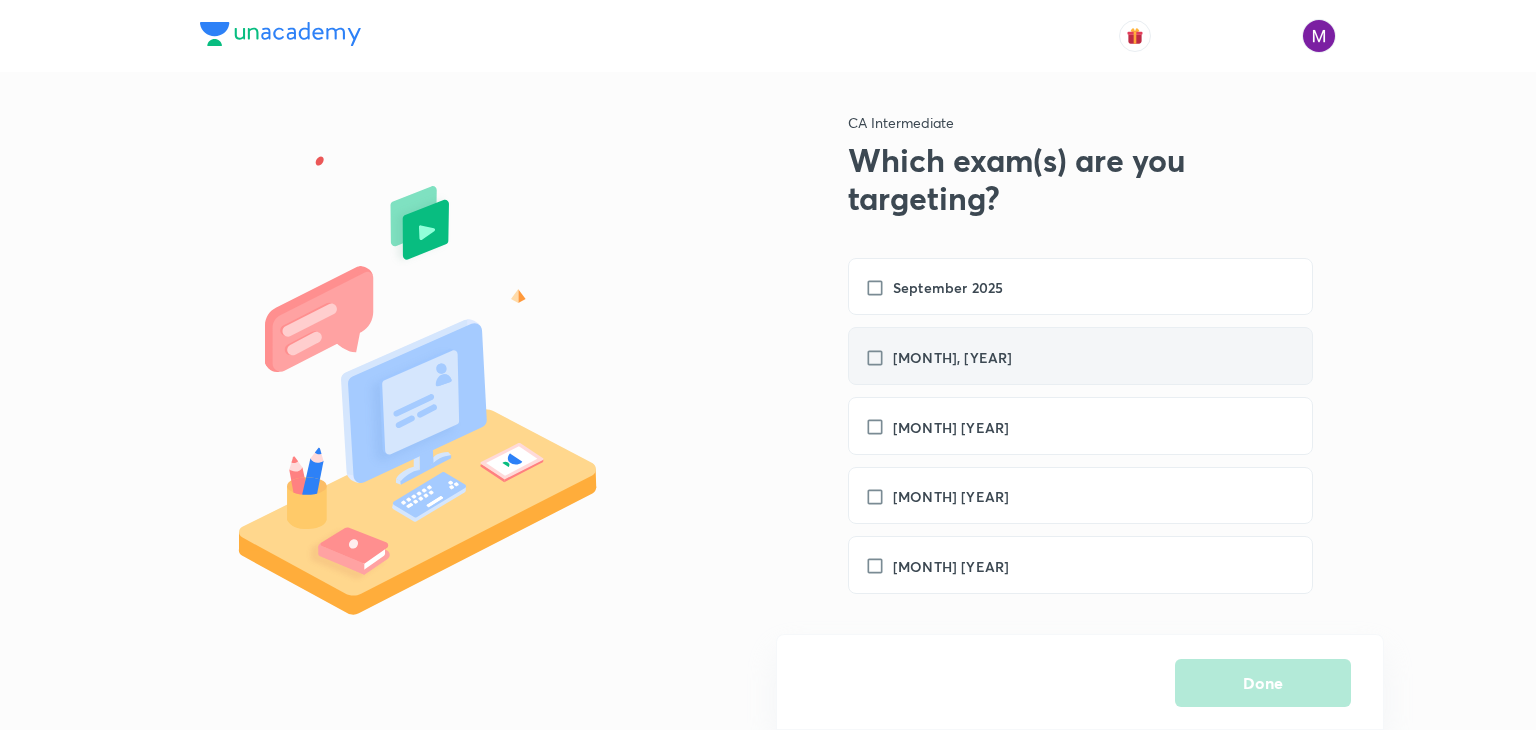 click on "[MONTH], [YEAR]" at bounding box center [948, 357] 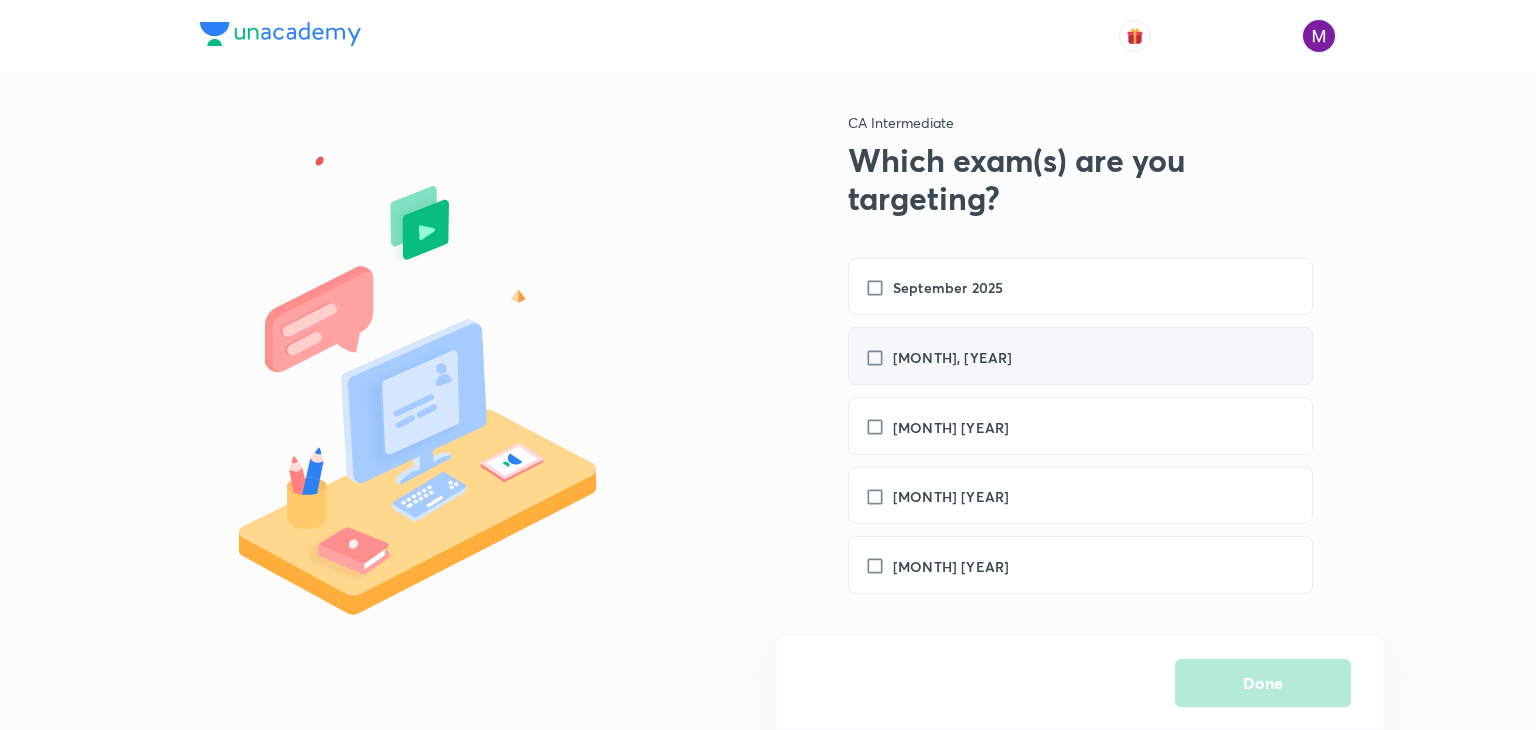 checkbox on "true" 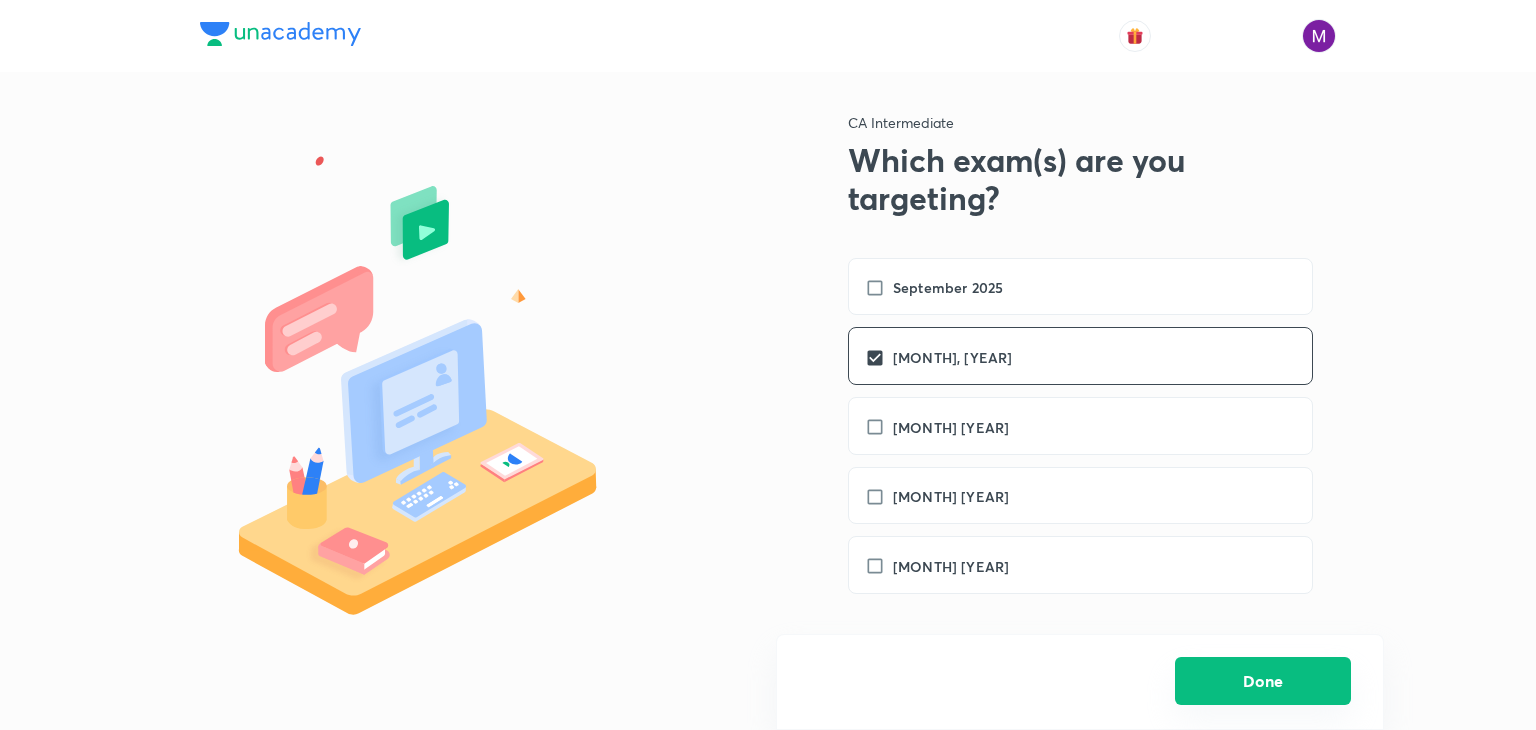 click on "Done" at bounding box center [1263, 681] 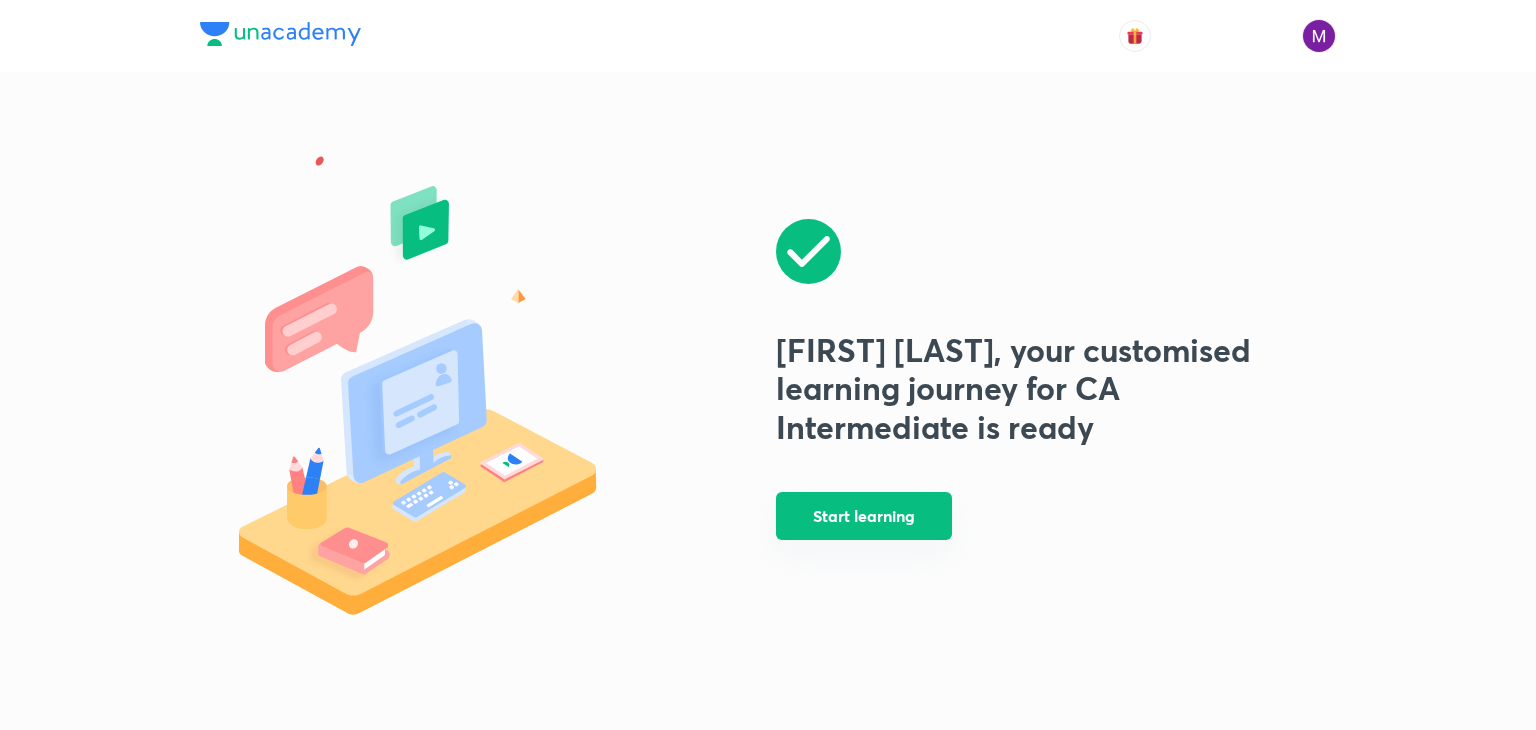 click on "Start learning" at bounding box center [864, 516] 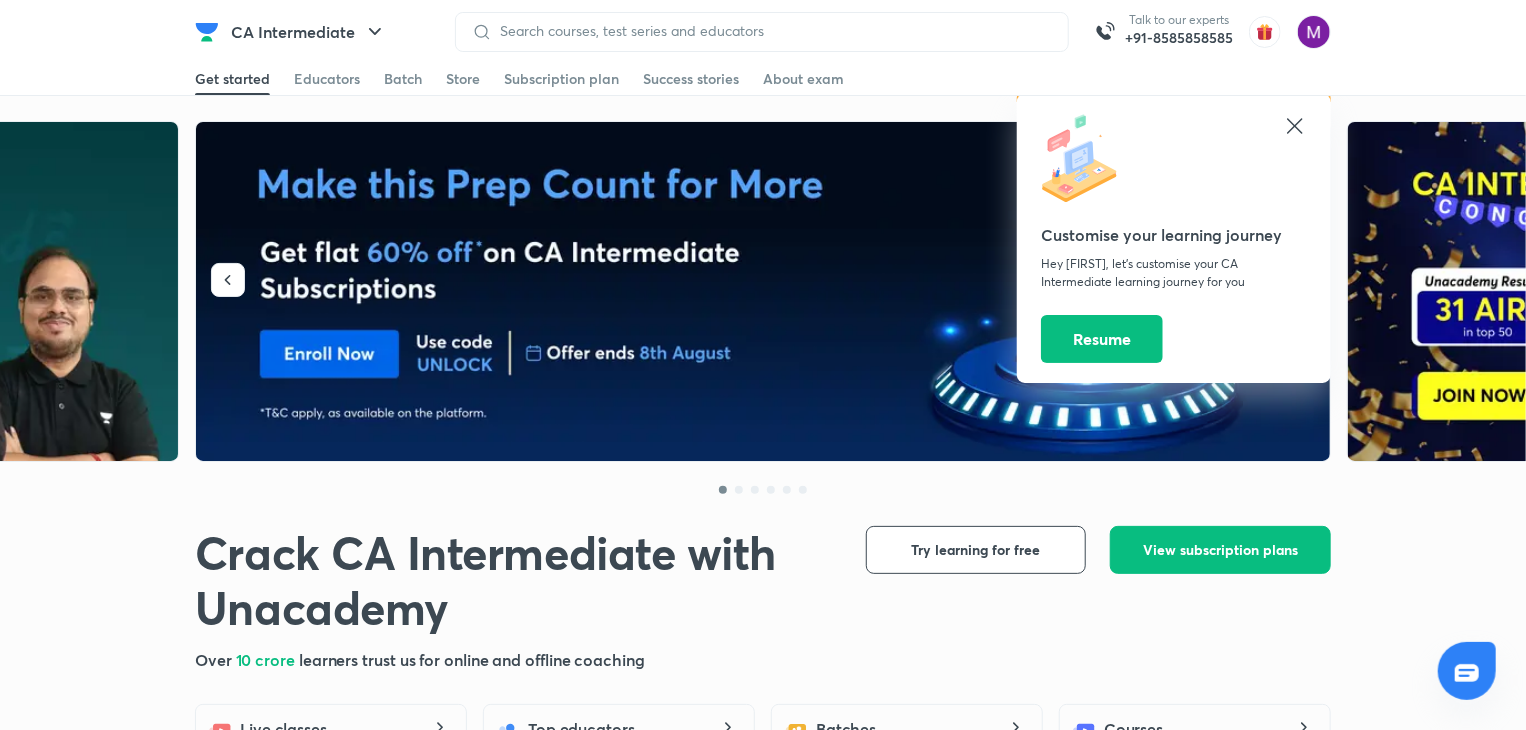 click 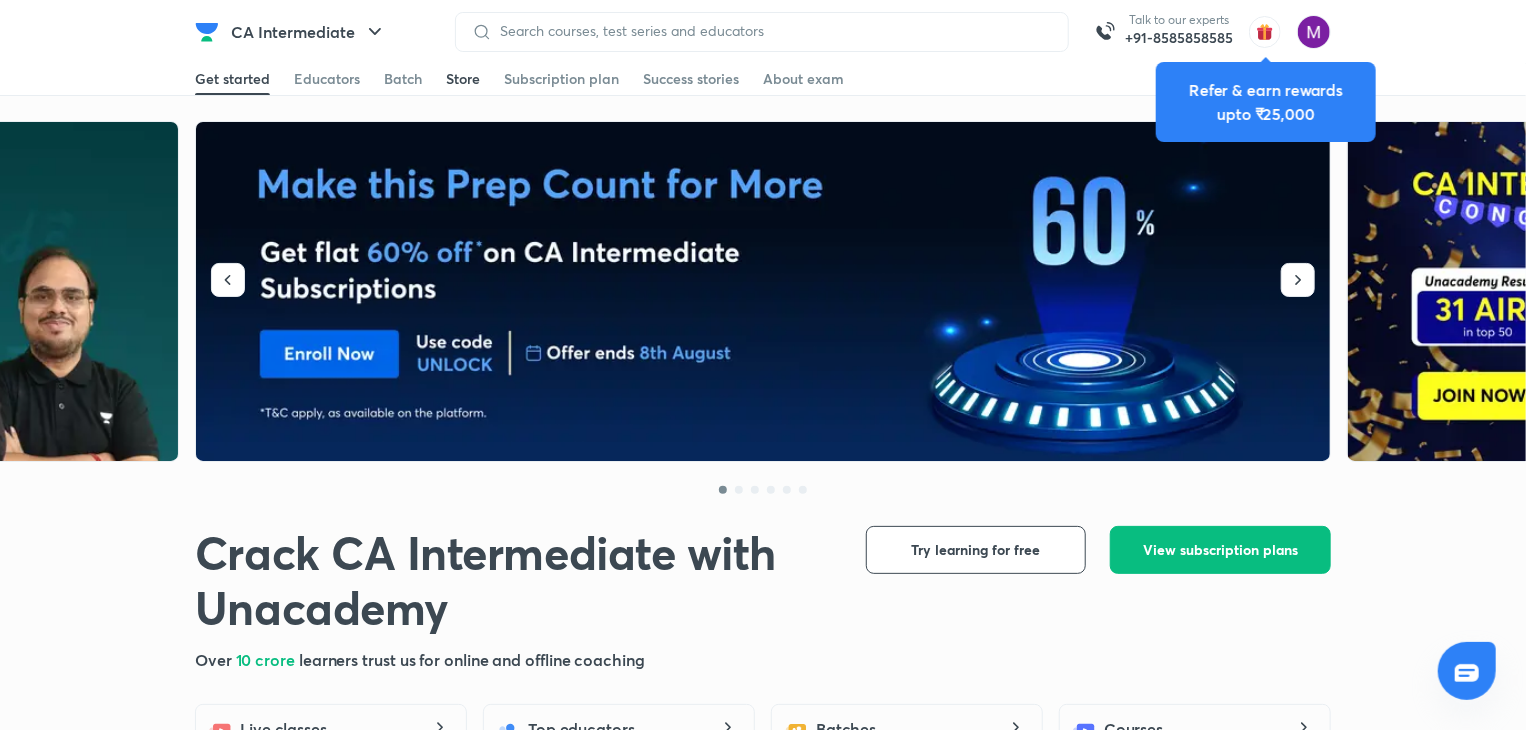click on "Store" at bounding box center (463, 79) 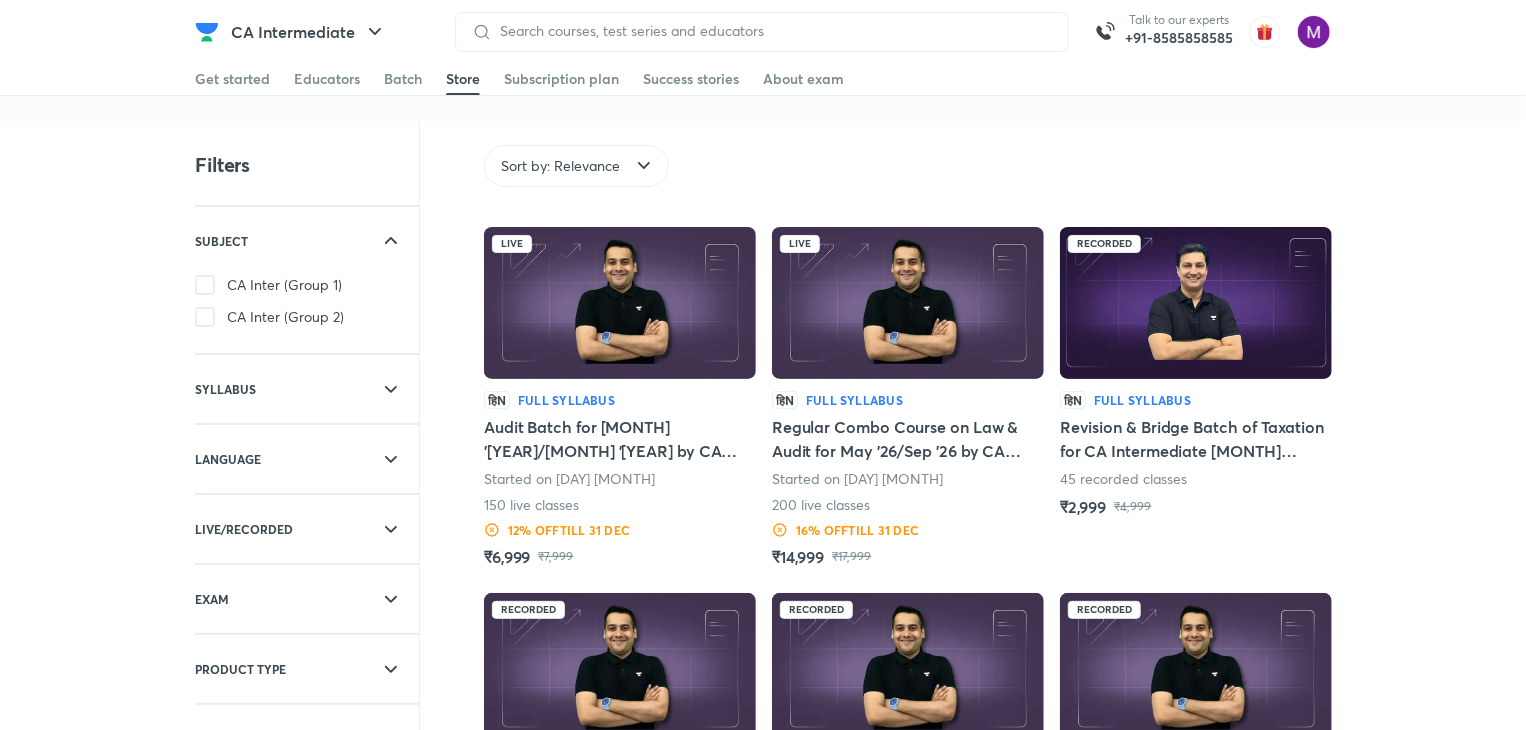 click 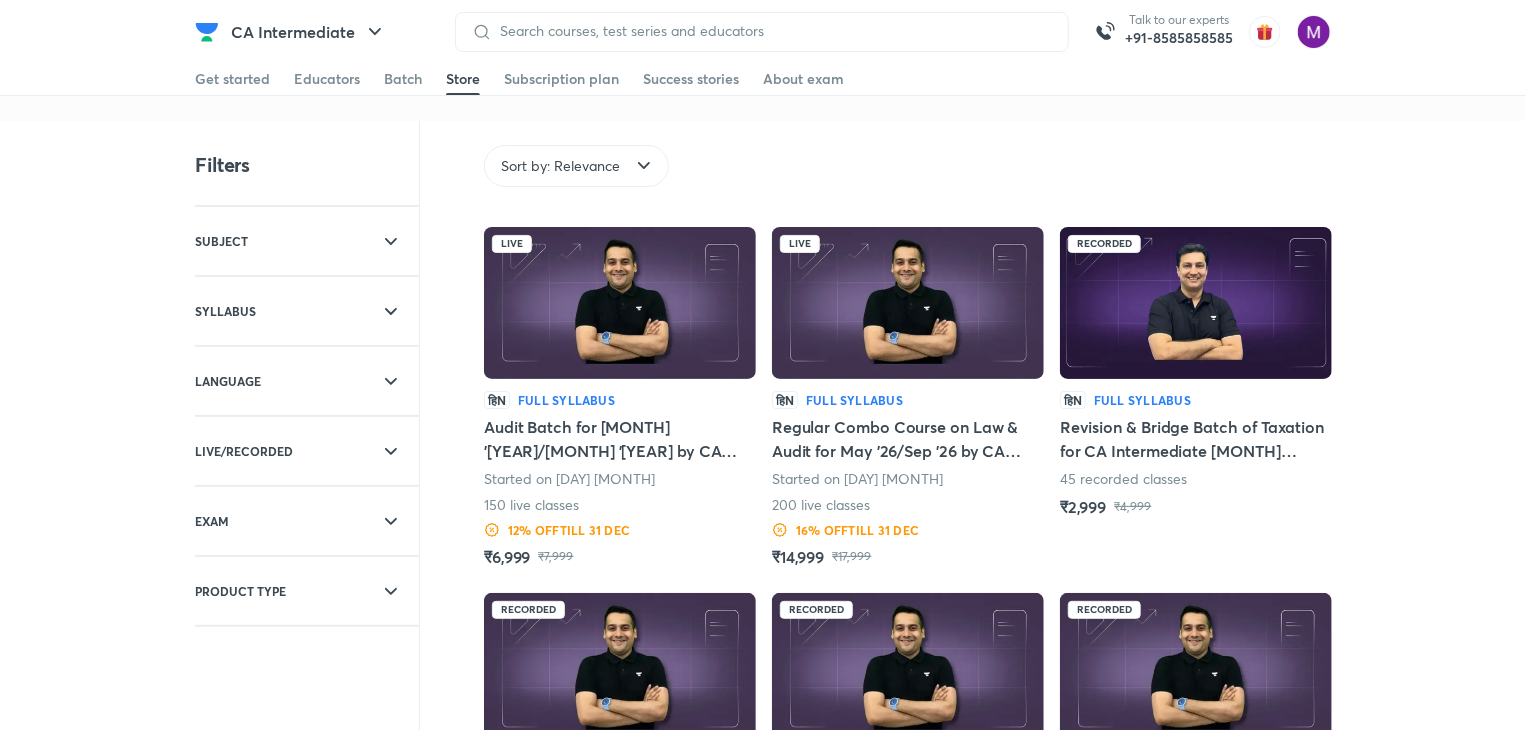 click on "PRODUCT TYPE" at bounding box center (240, 591) 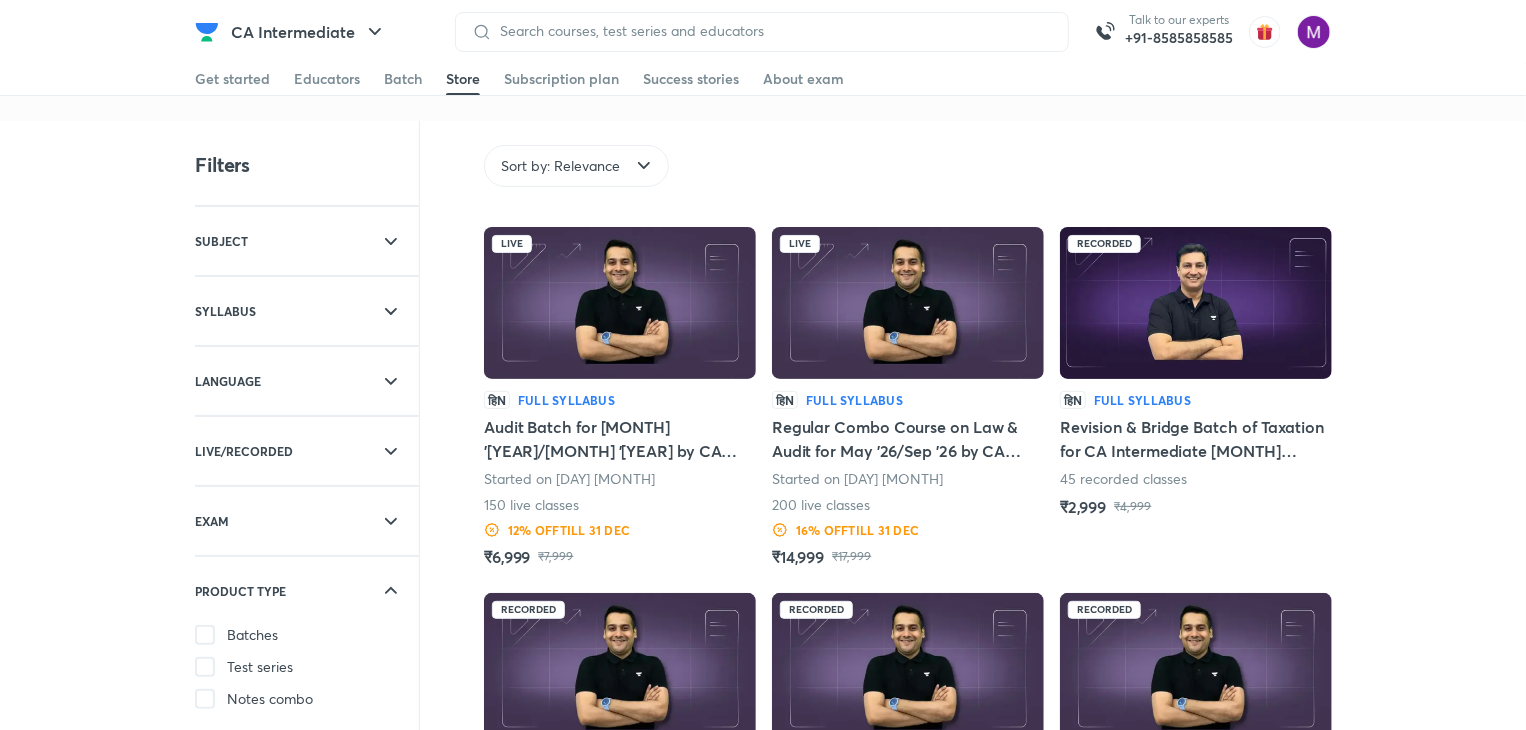click on "Notes combo" at bounding box center (270, 699) 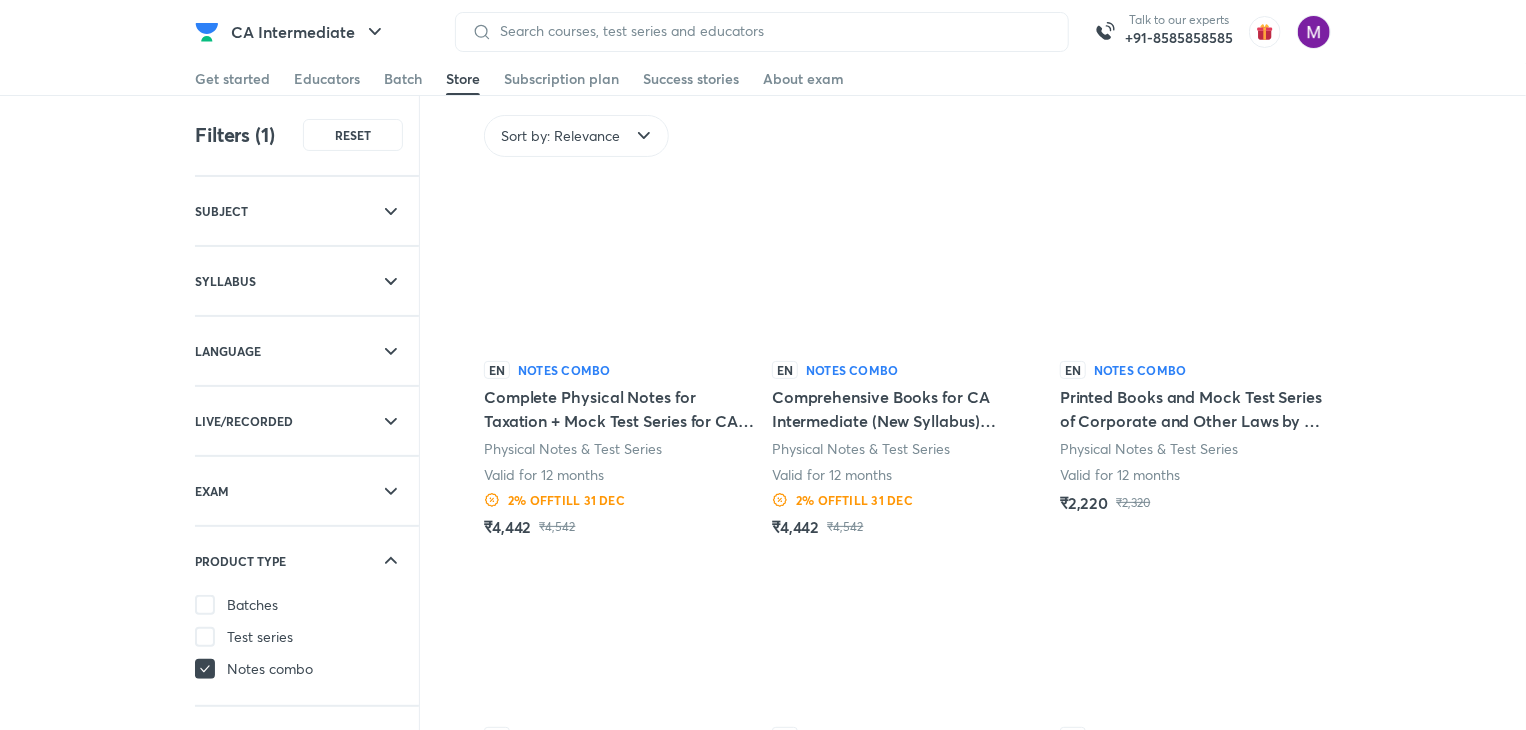 scroll, scrollTop: 0, scrollLeft: 0, axis: both 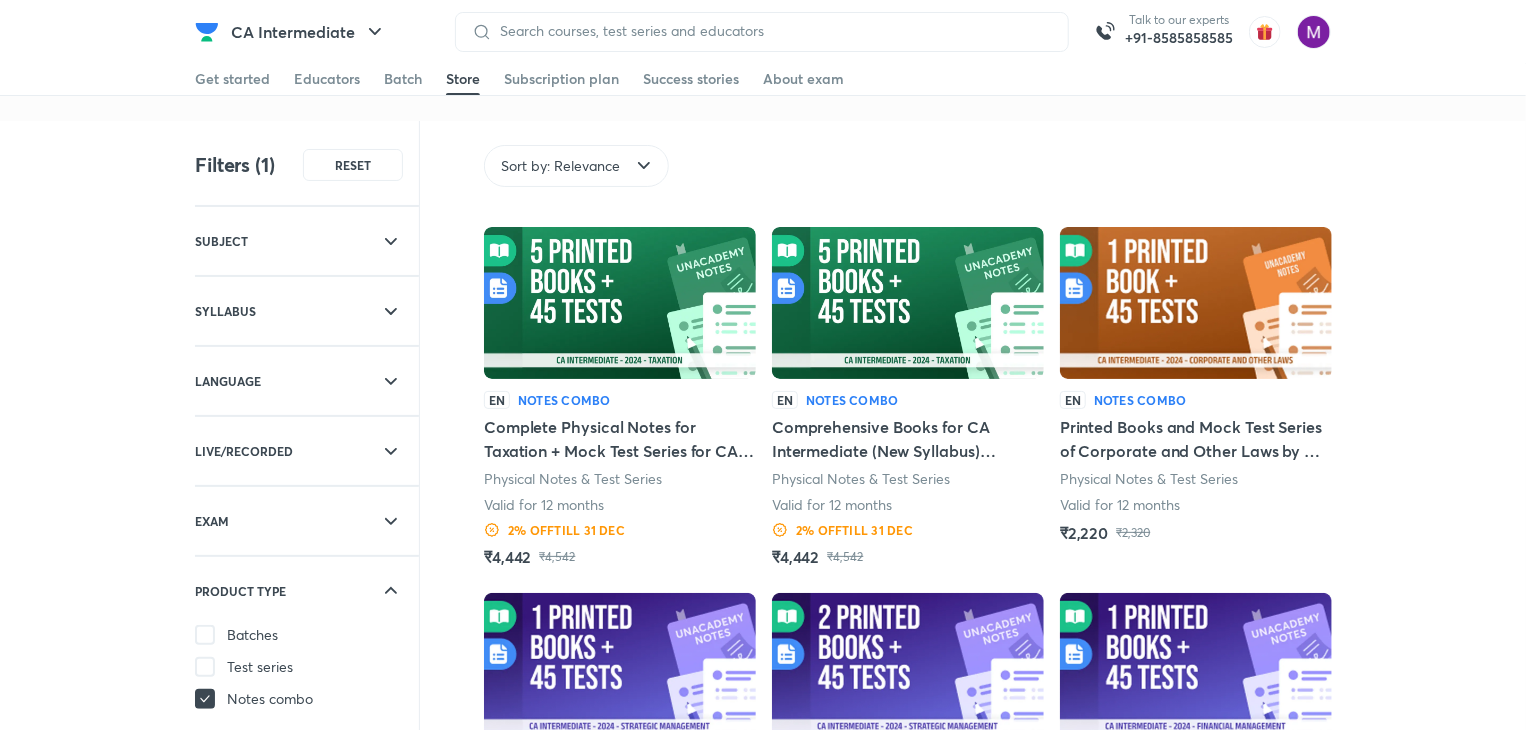 click at bounding box center [1196, 669] 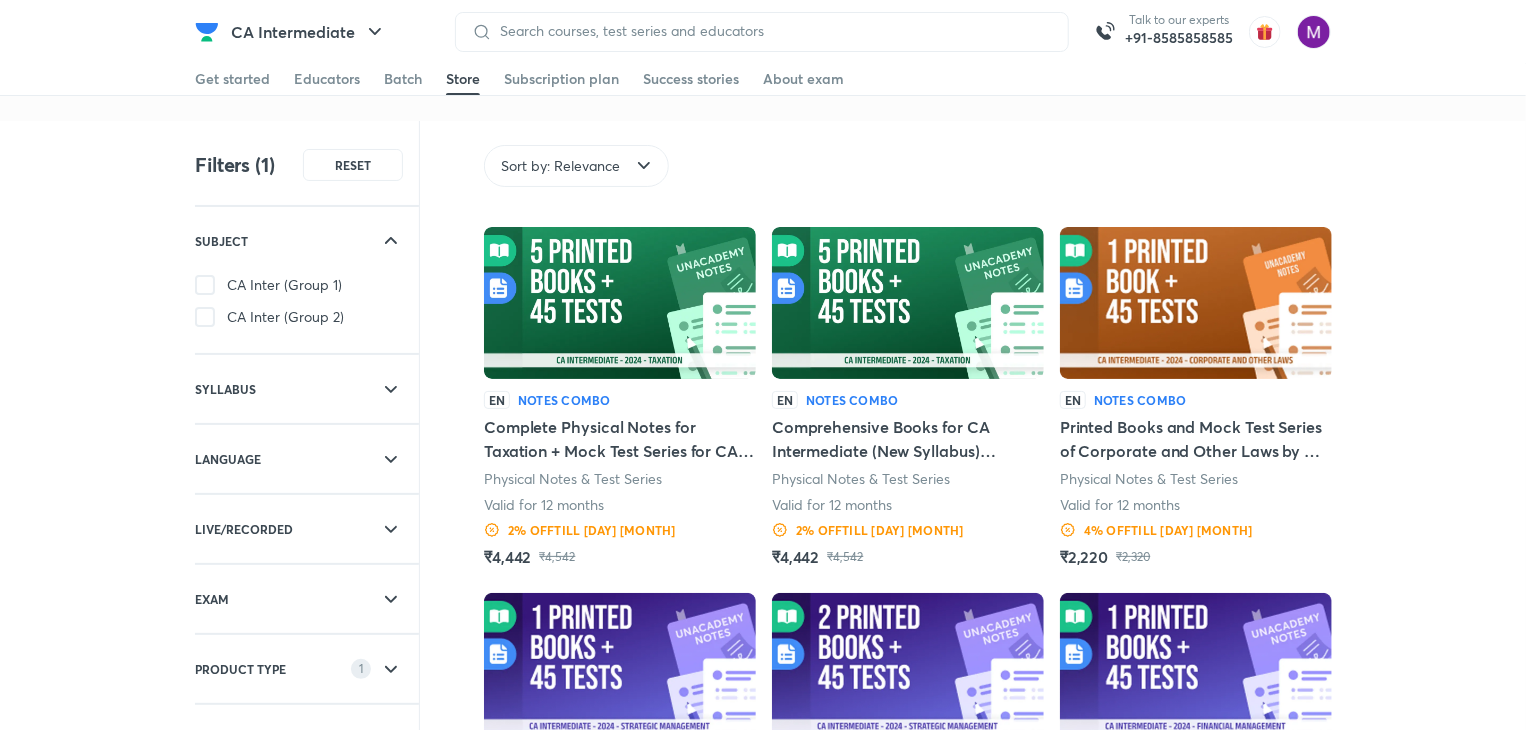 click on "Printed Books and Mock Test Series of Corporate and Other Laws by CA [FIRST] [LAST]" at bounding box center [1196, 439] 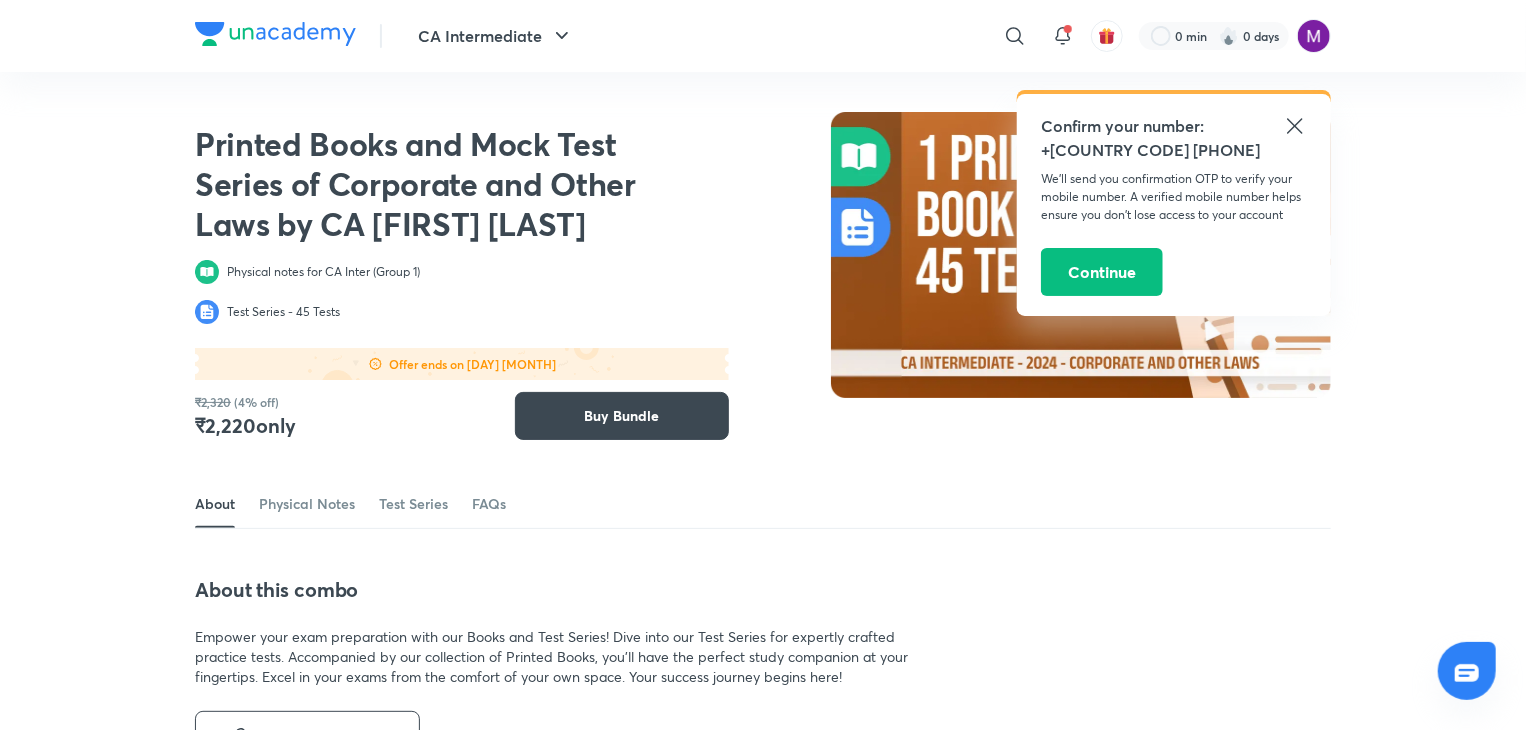 click 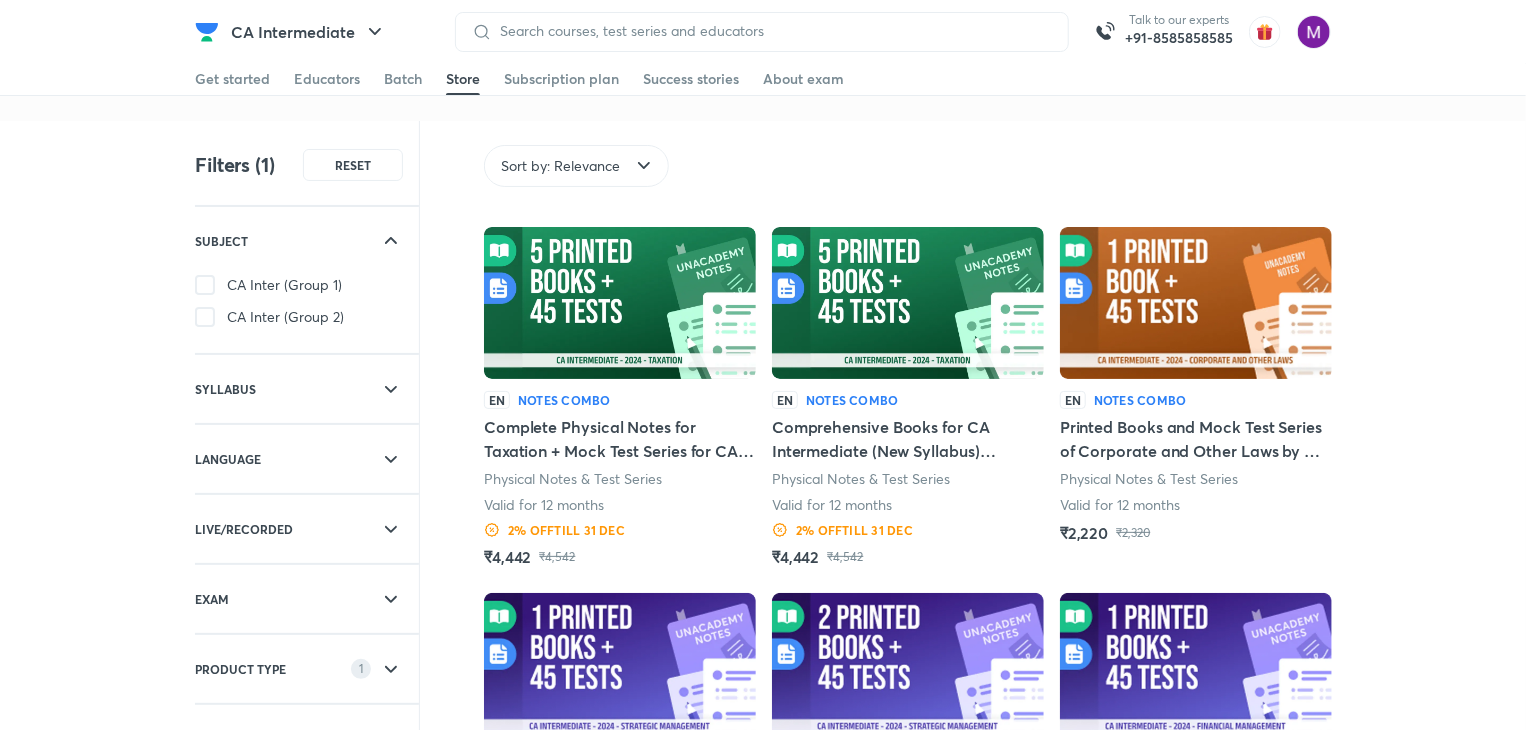 click on "Complete Physical Notes for Taxation + Mock Test Series for CA Intermediate Nov'2024" at bounding box center [620, 439] 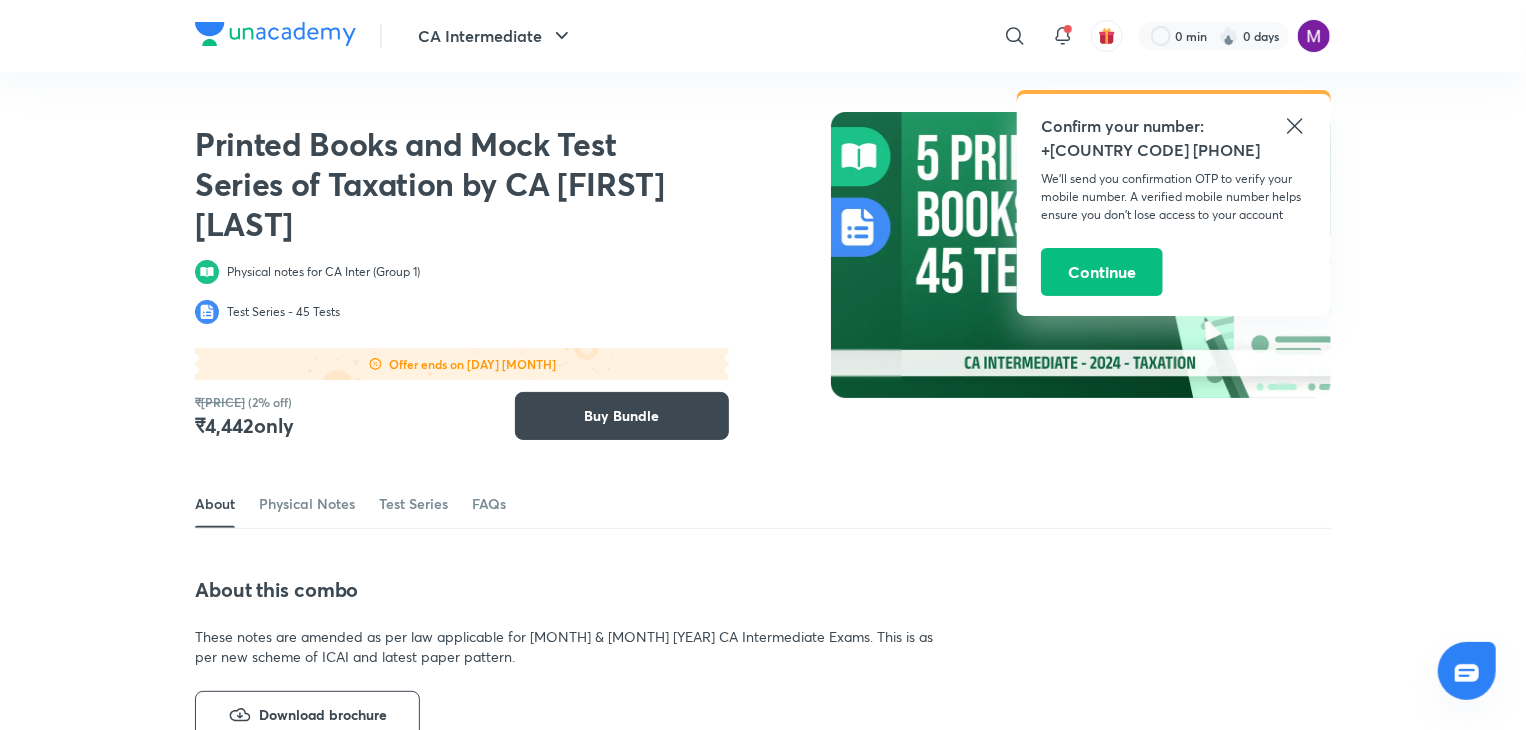 click 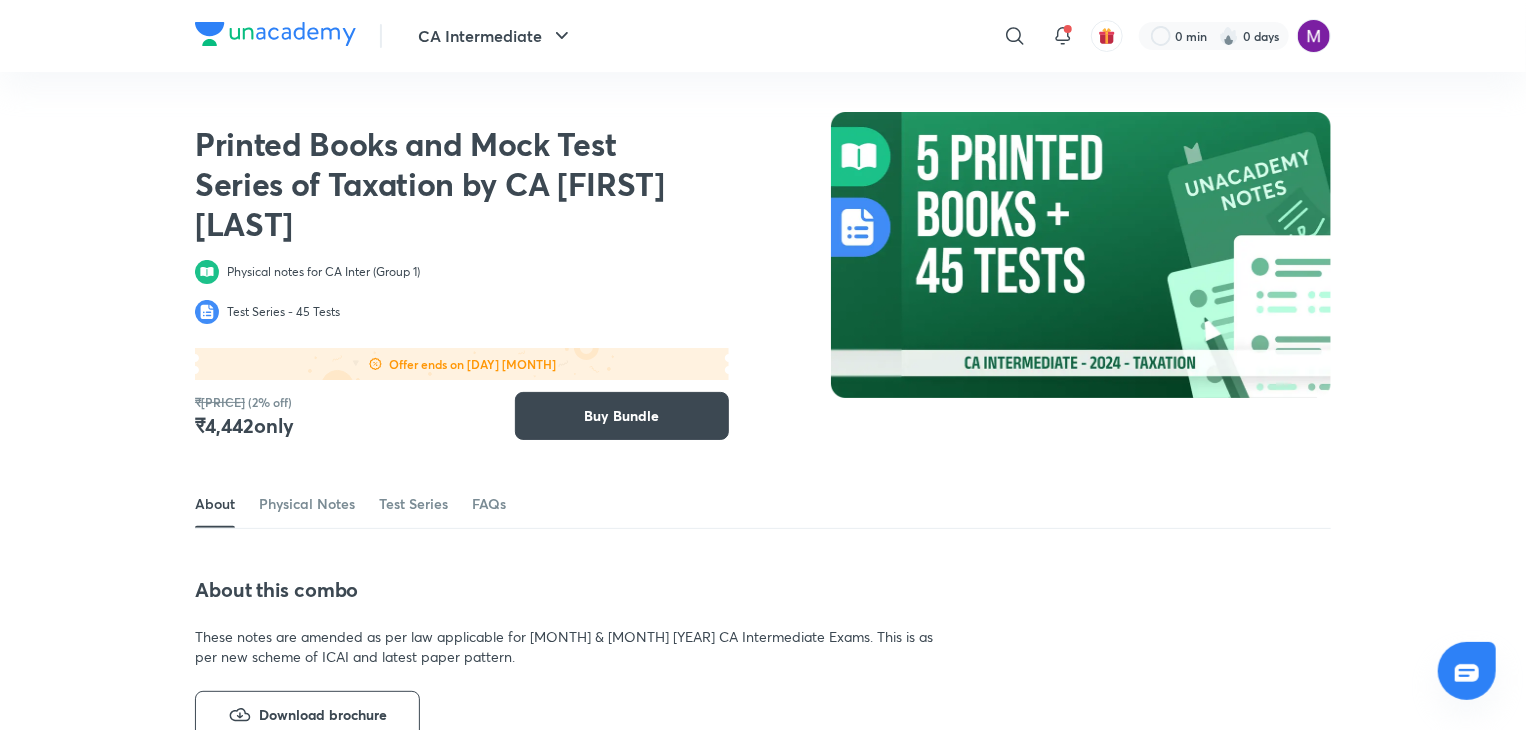 scroll, scrollTop: 638, scrollLeft: 0, axis: vertical 